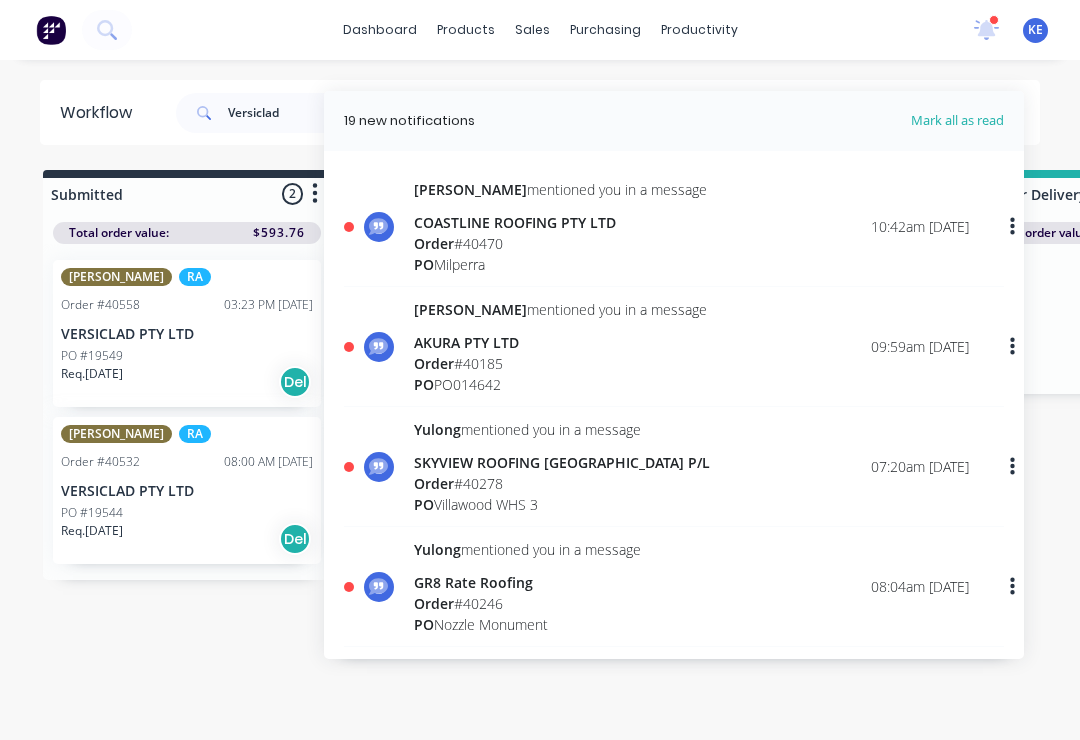 scroll, scrollTop: 0, scrollLeft: 0, axis: both 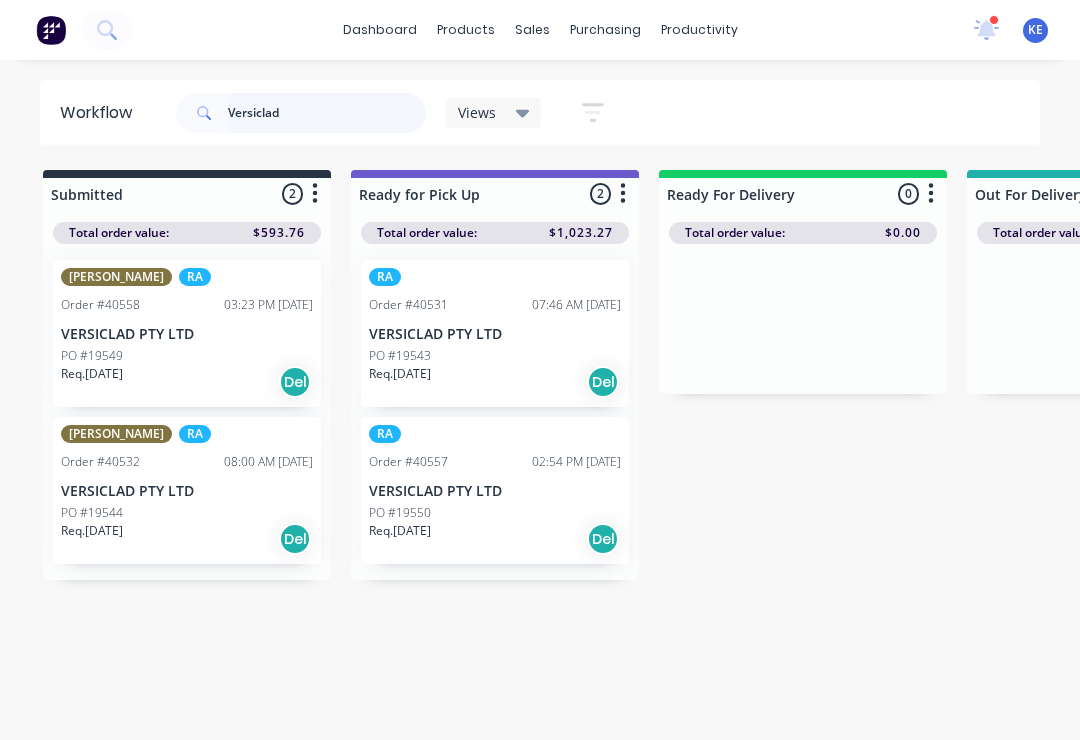 click on "Versiclad" at bounding box center (327, 113) 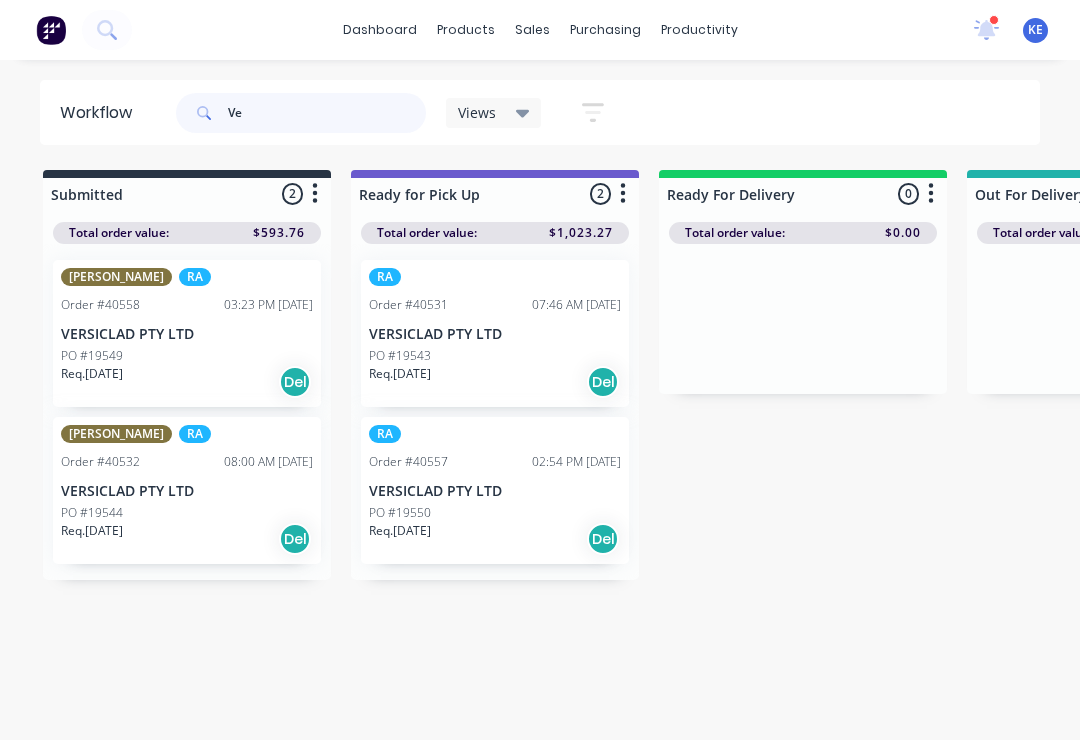 type on "V" 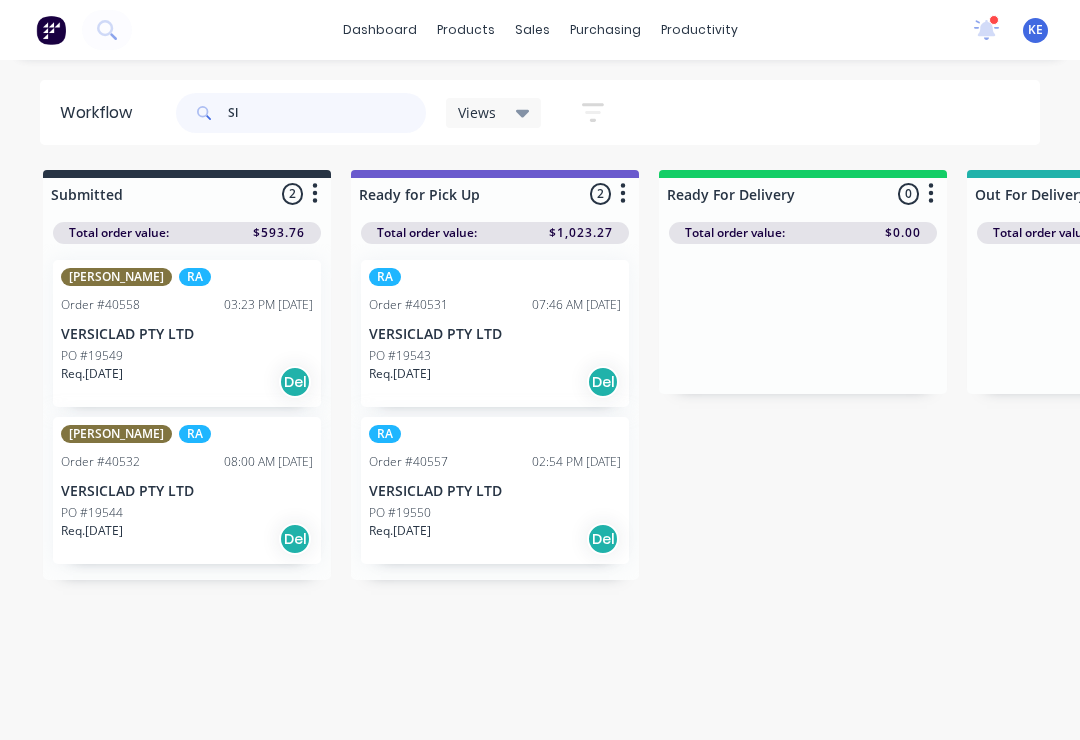 type on "S" 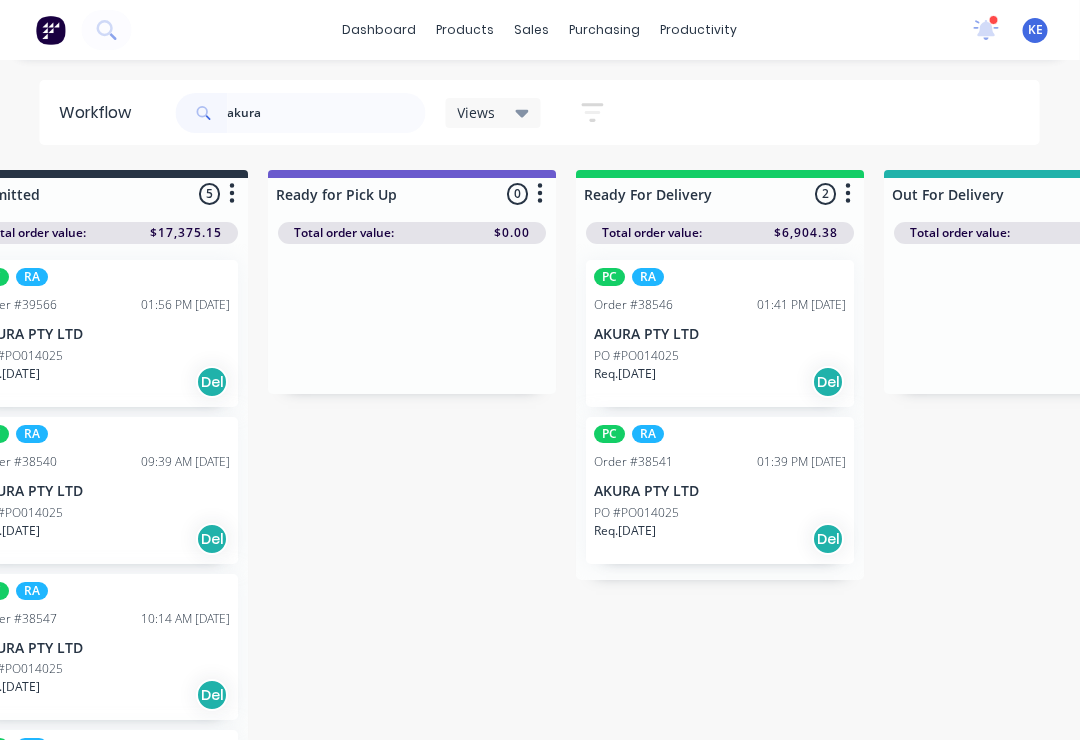click on "AKURA PTY LTD" at bounding box center [721, 334] 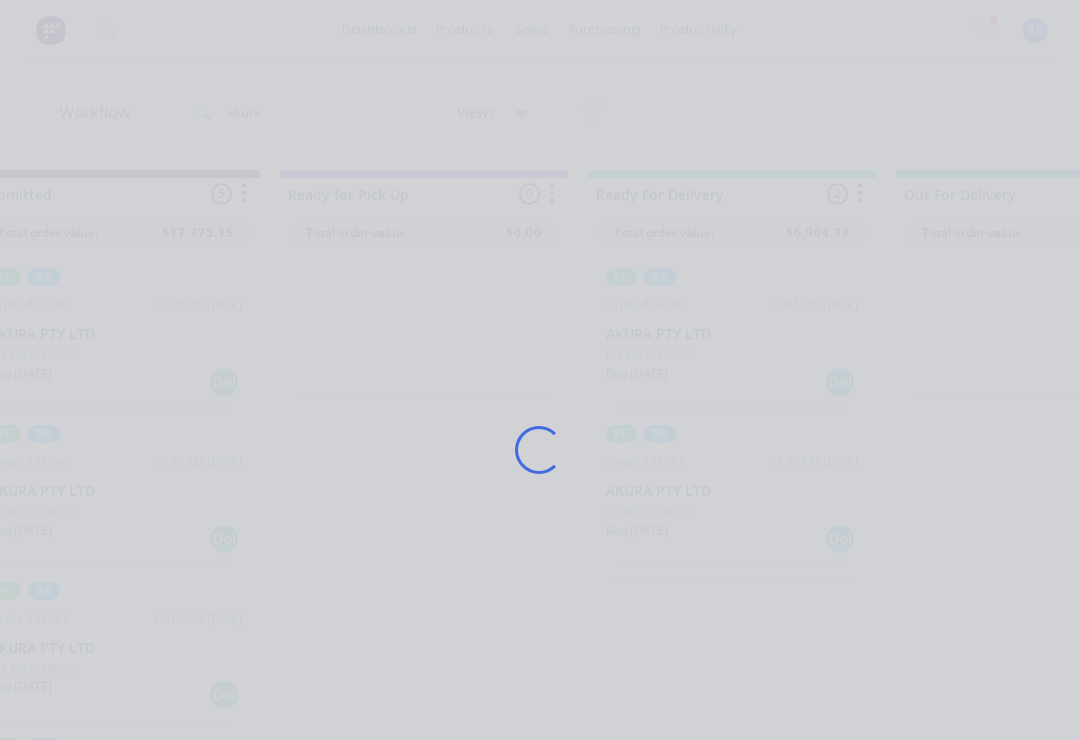 scroll, scrollTop: 0, scrollLeft: 68, axis: horizontal 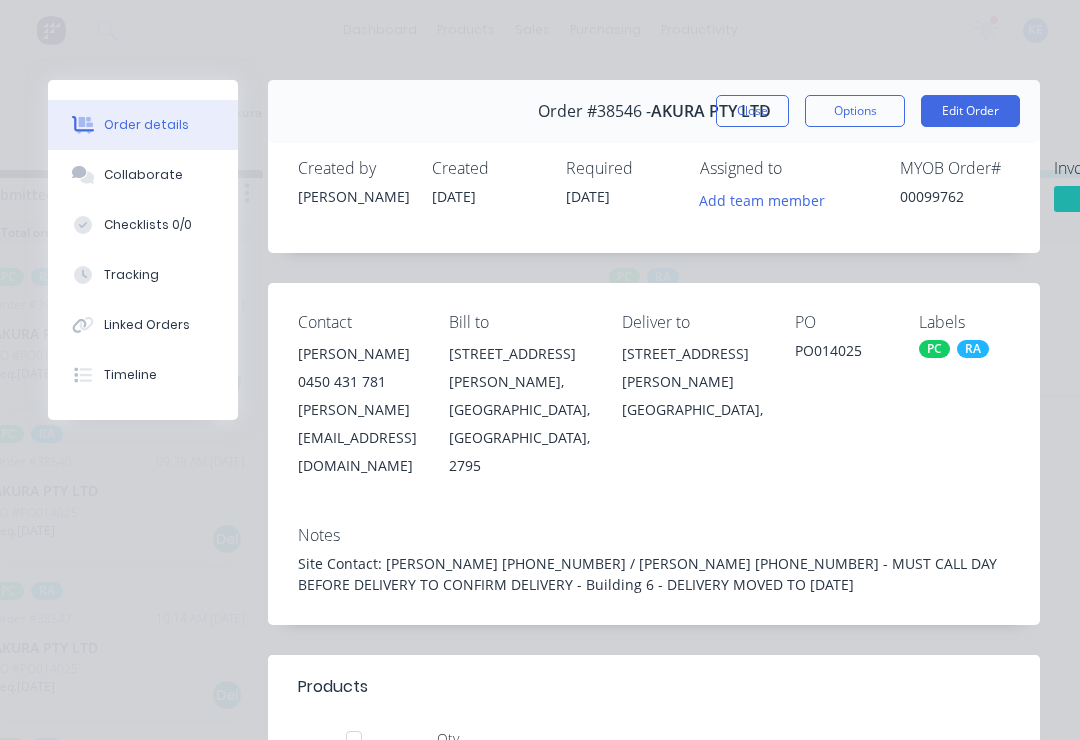 click on "Close" at bounding box center (752, 111) 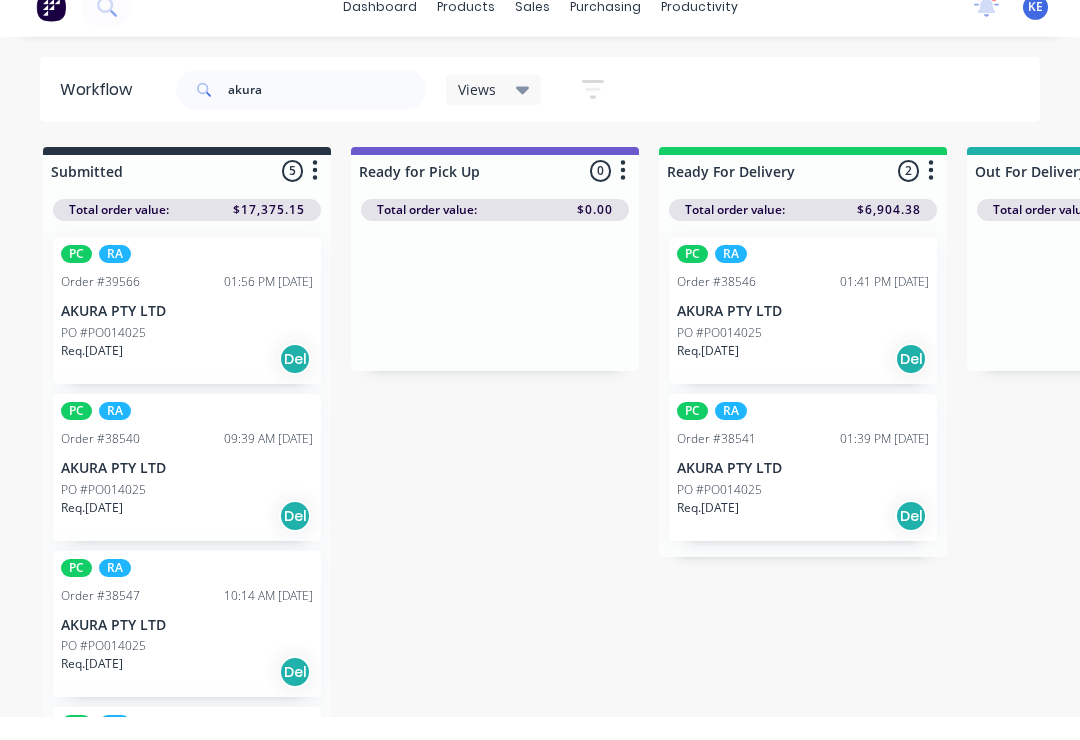 scroll, scrollTop: 4, scrollLeft: 0, axis: vertical 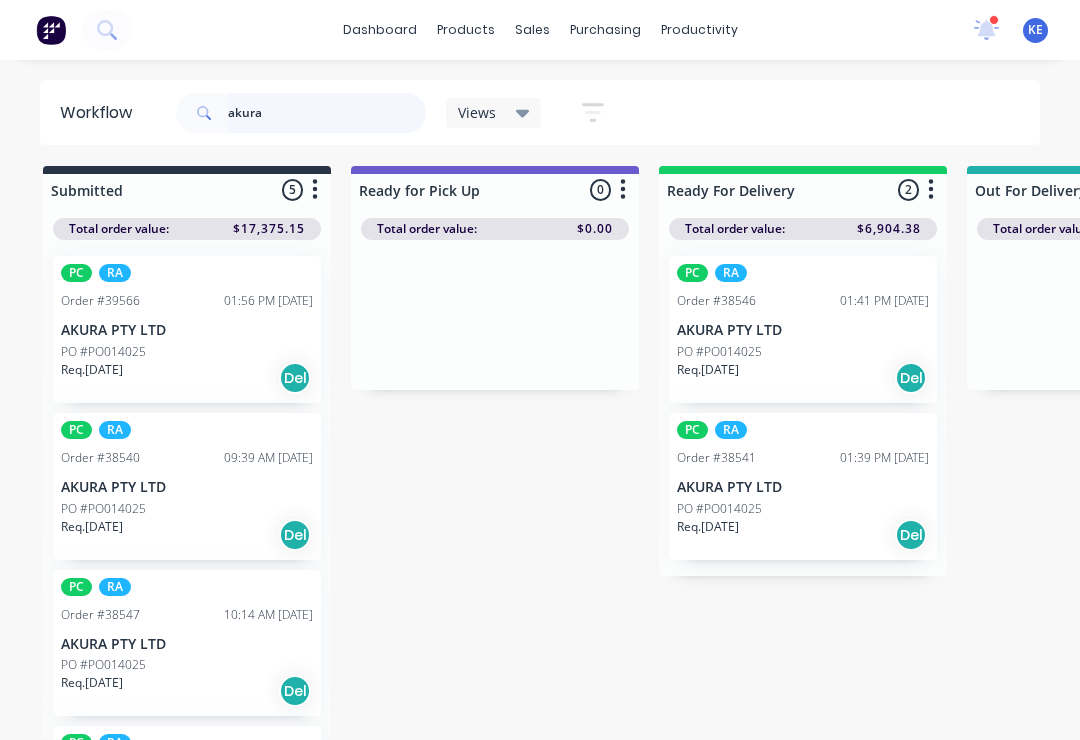 click on "akura" at bounding box center [327, 113] 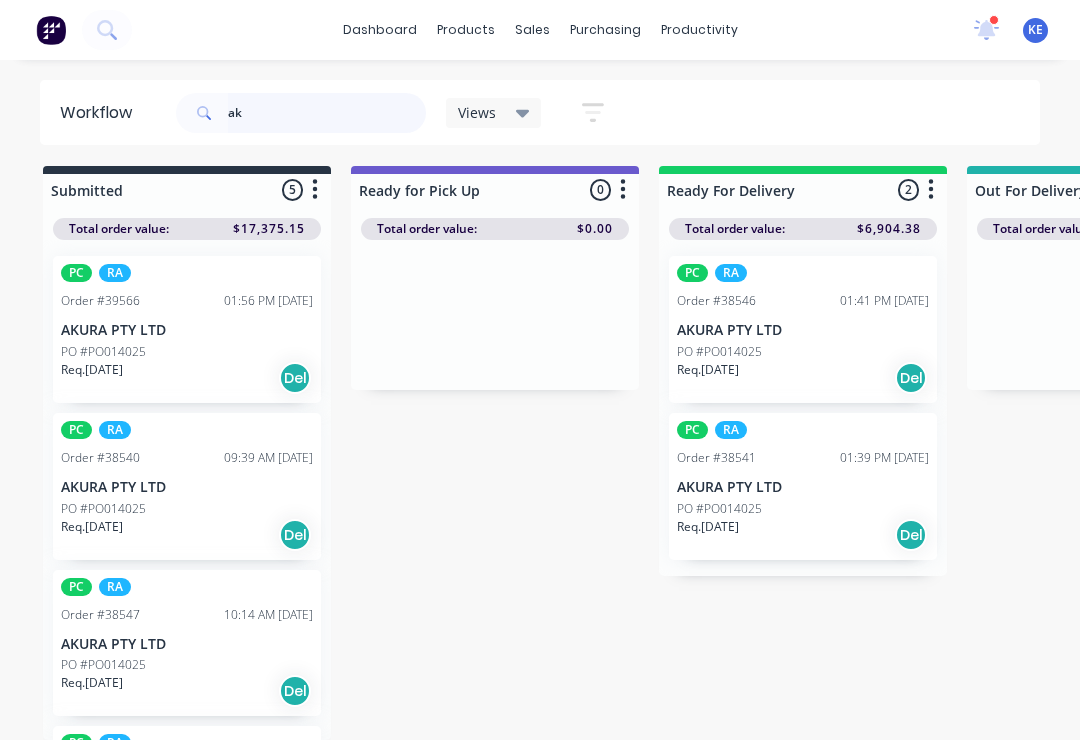 type on "a" 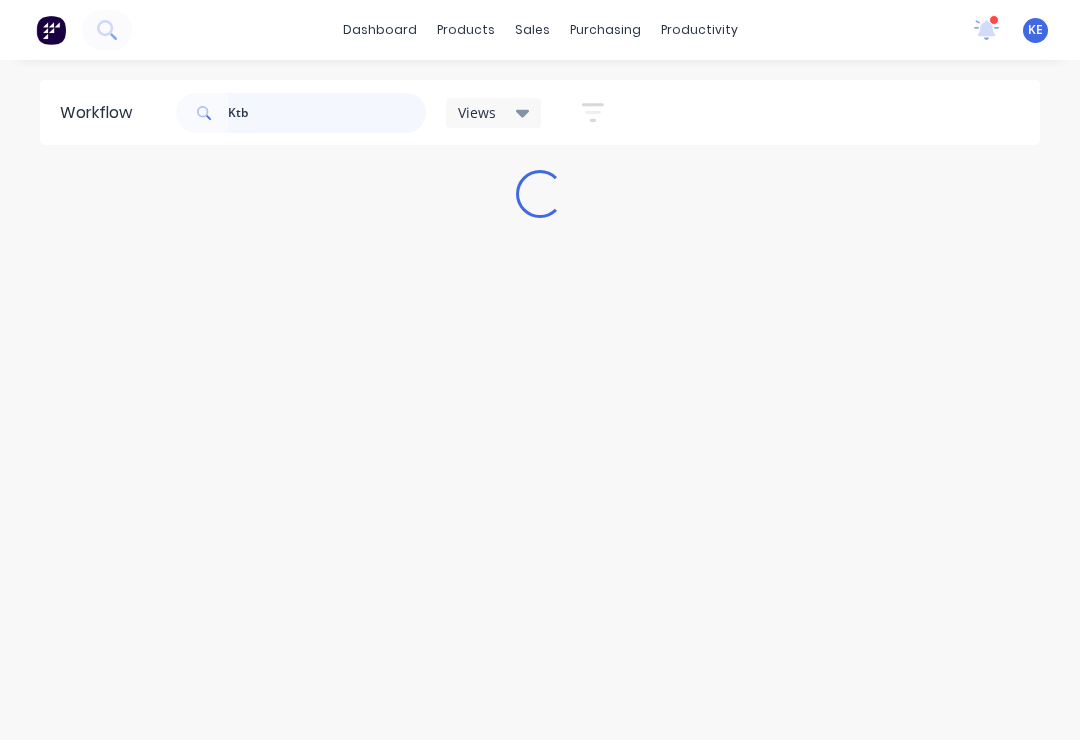 scroll, scrollTop: 0, scrollLeft: 0, axis: both 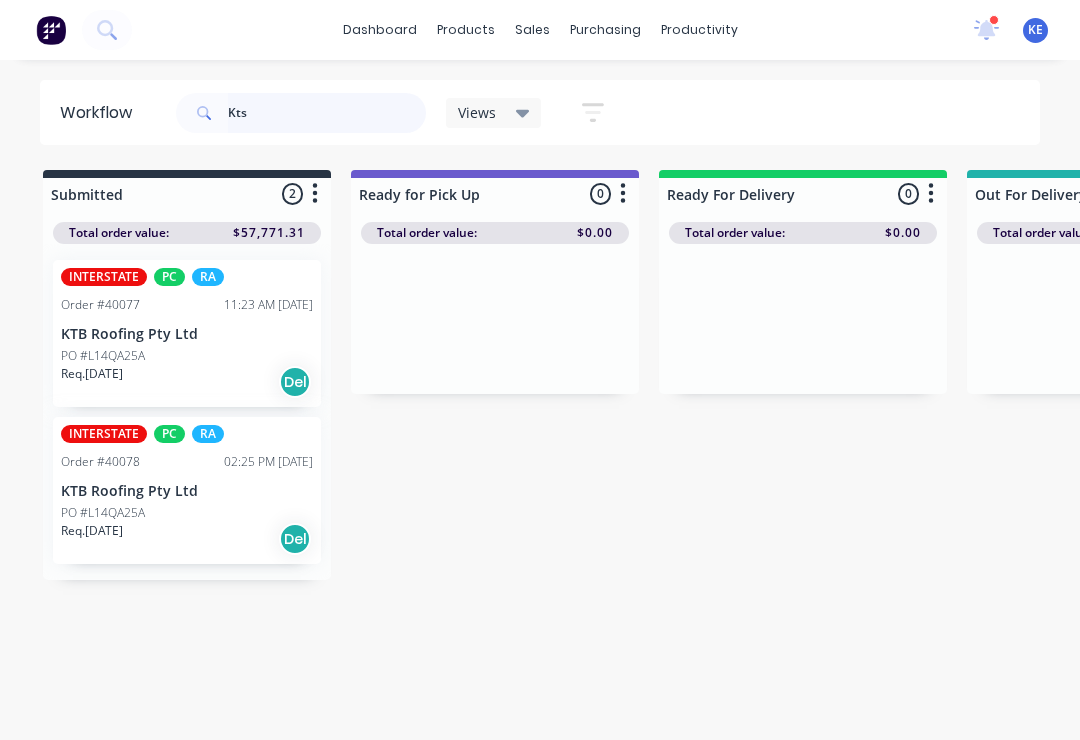 click on "Kts" at bounding box center [327, 113] 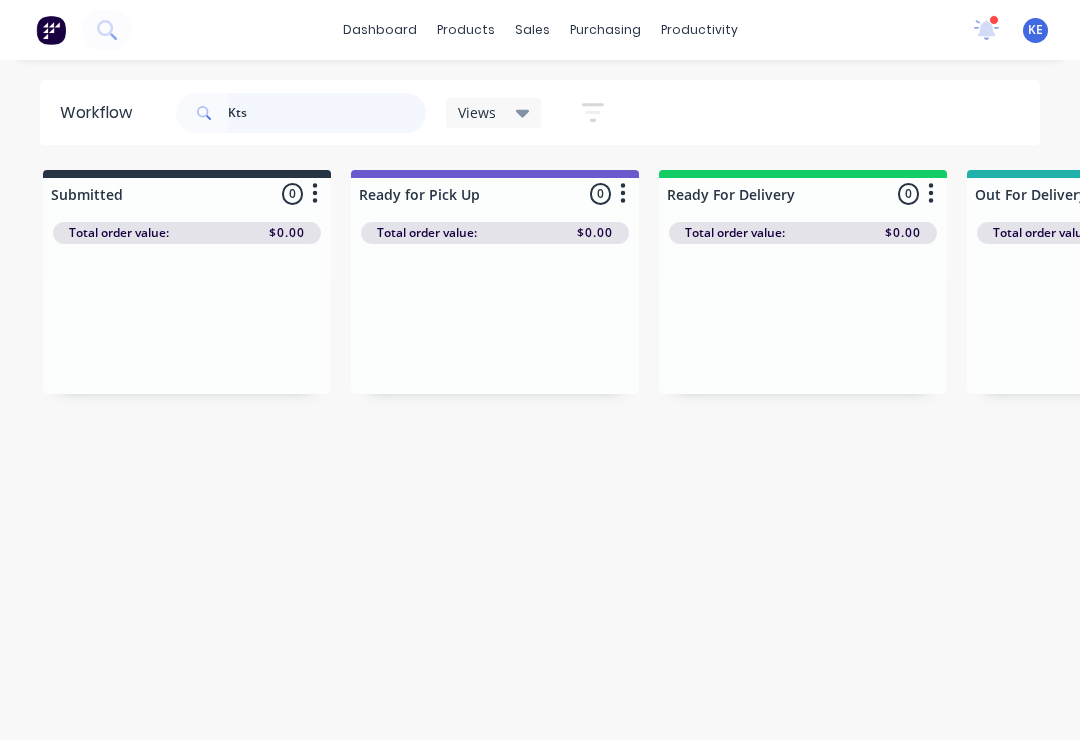 click on "Kts" at bounding box center [327, 113] 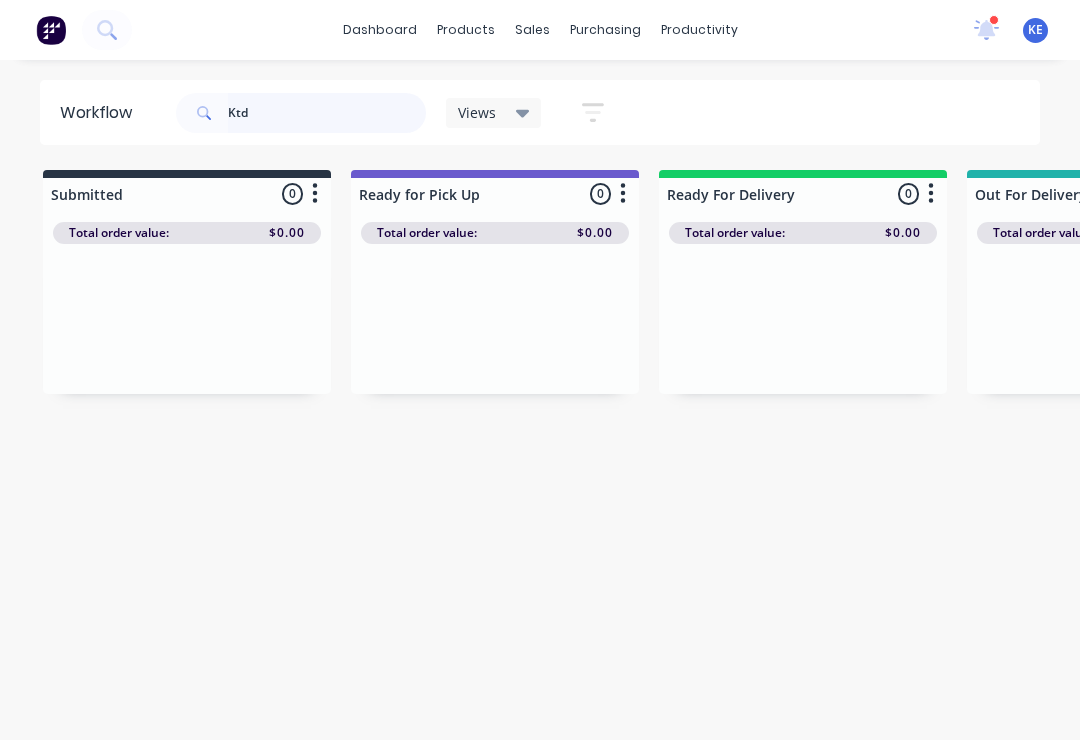 click on "Ktd" at bounding box center (327, 113) 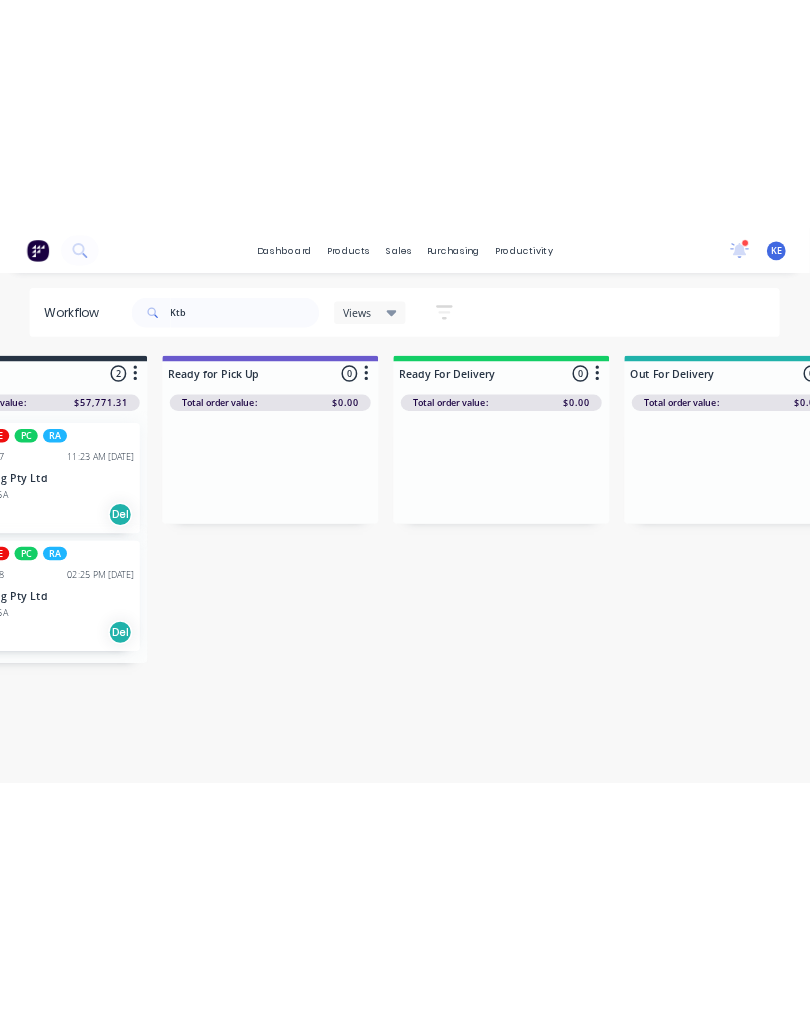 scroll, scrollTop: 0, scrollLeft: 0, axis: both 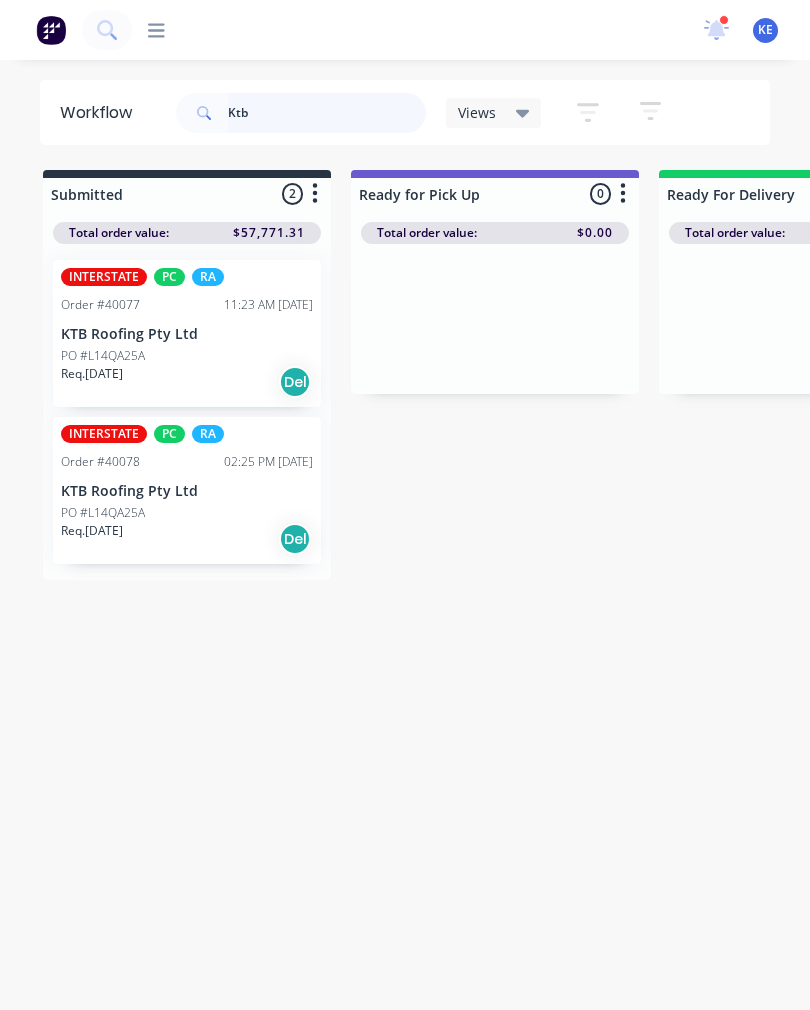click on "Ktb" at bounding box center (327, 113) 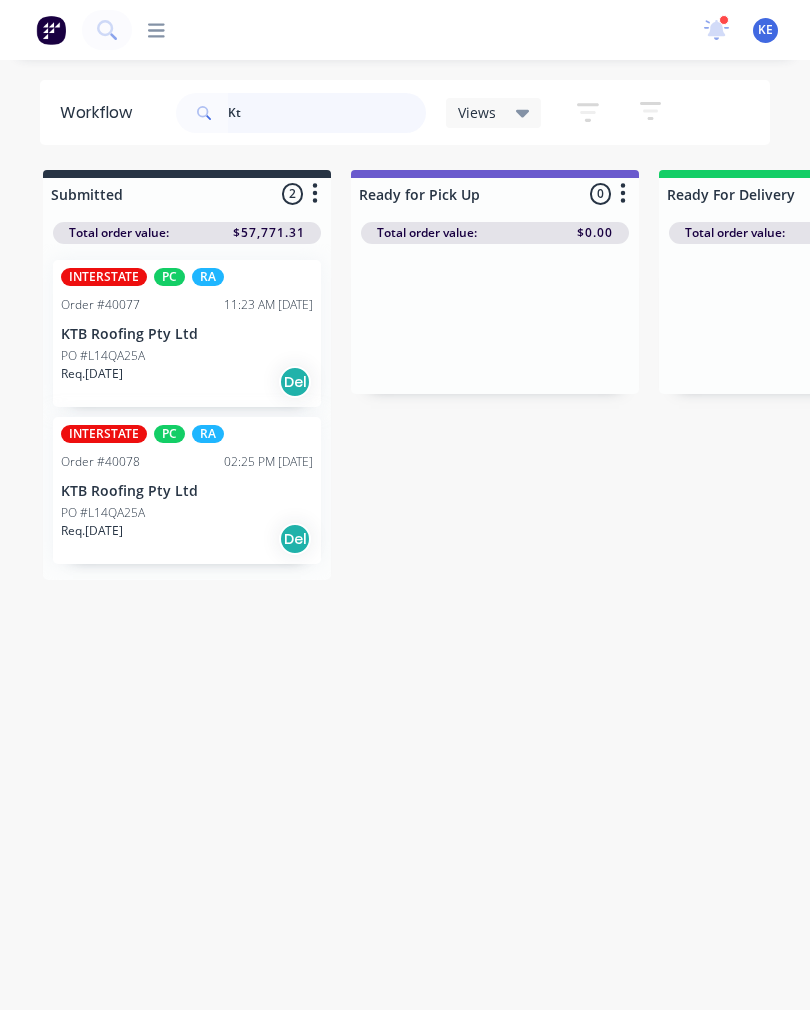 type on "K" 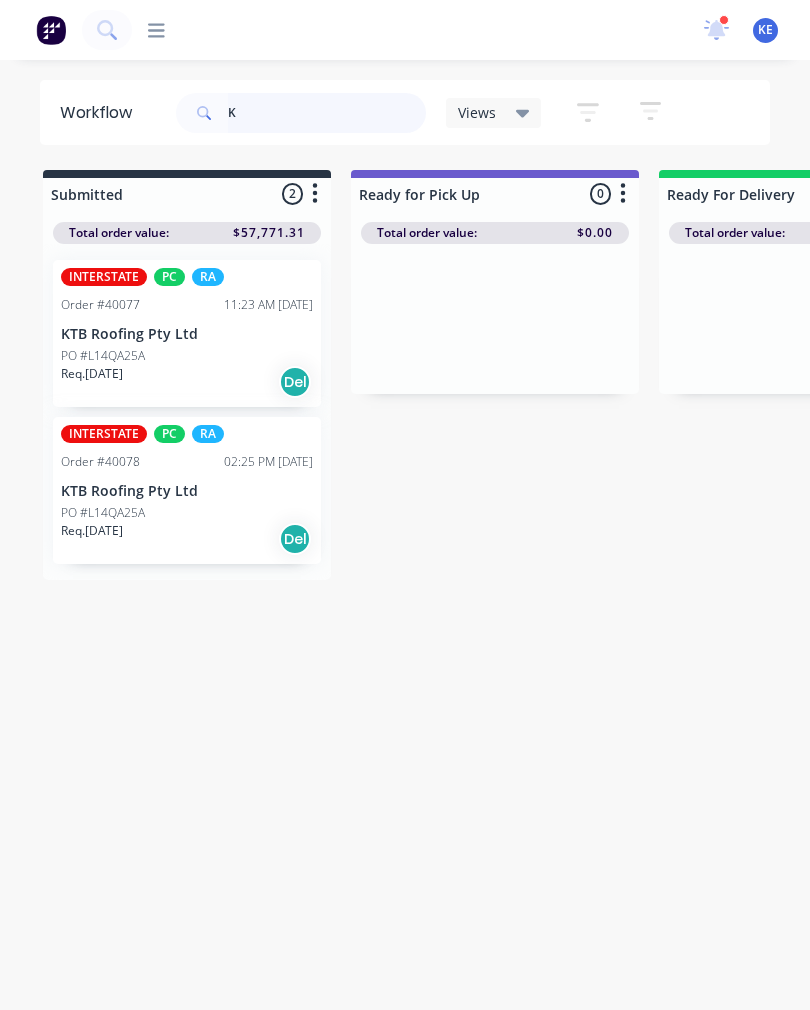 type 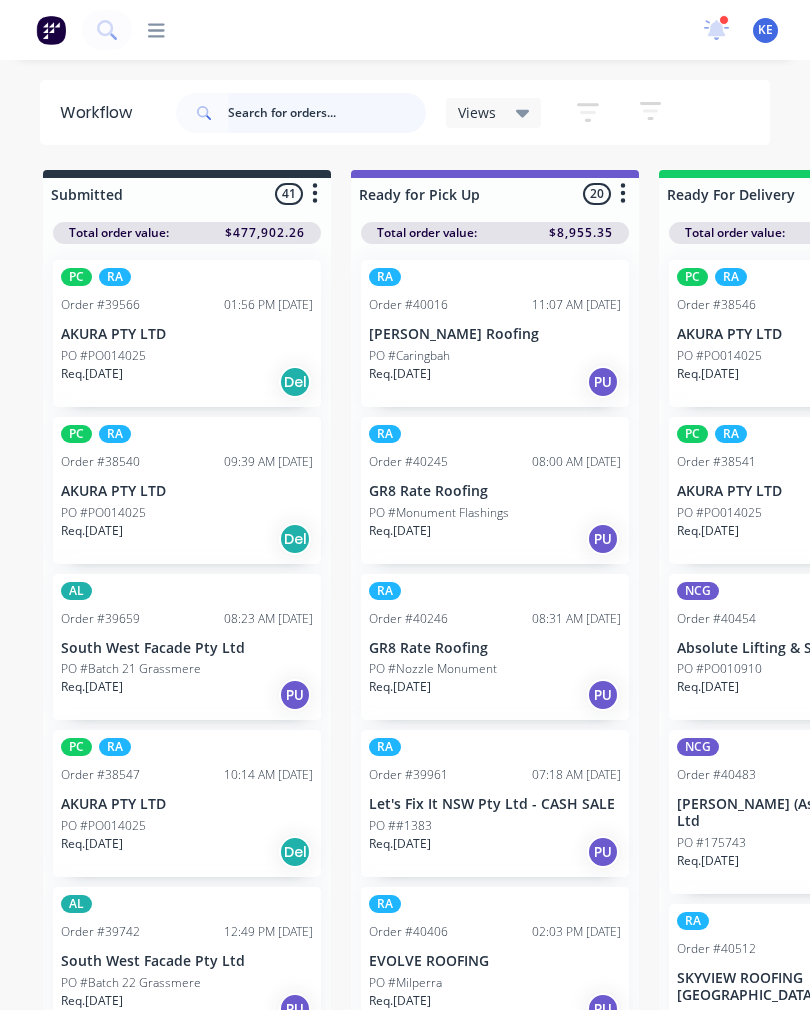 scroll, scrollTop: -2, scrollLeft: 0, axis: vertical 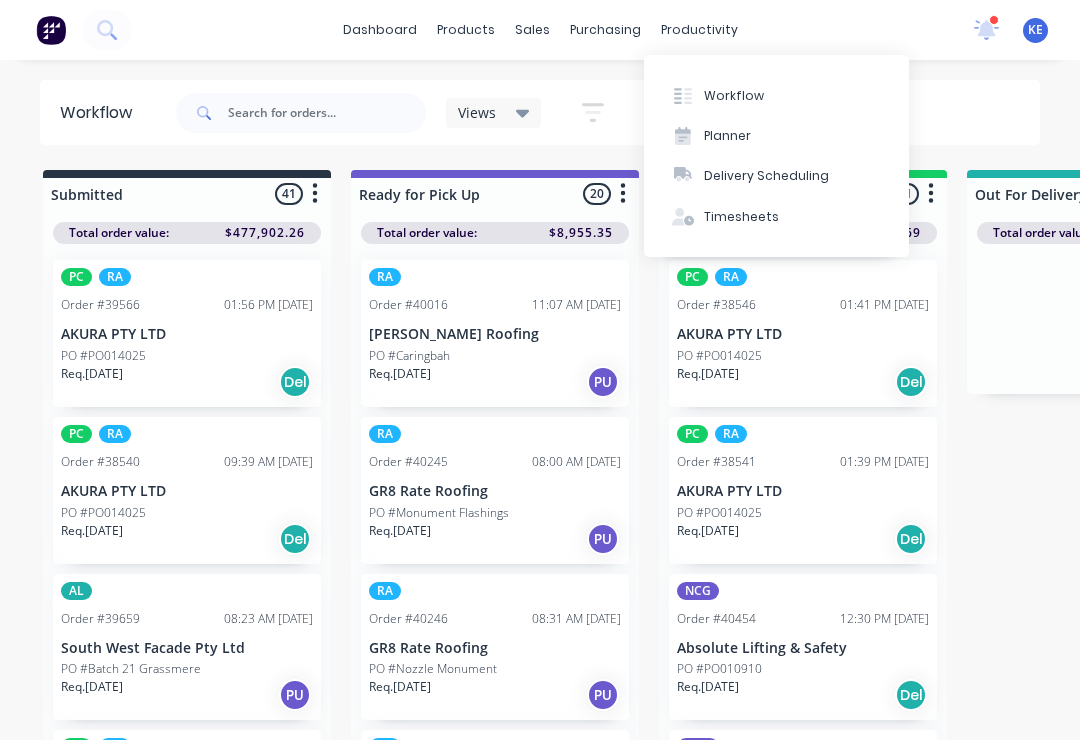 click on "Planner" at bounding box center (776, 136) 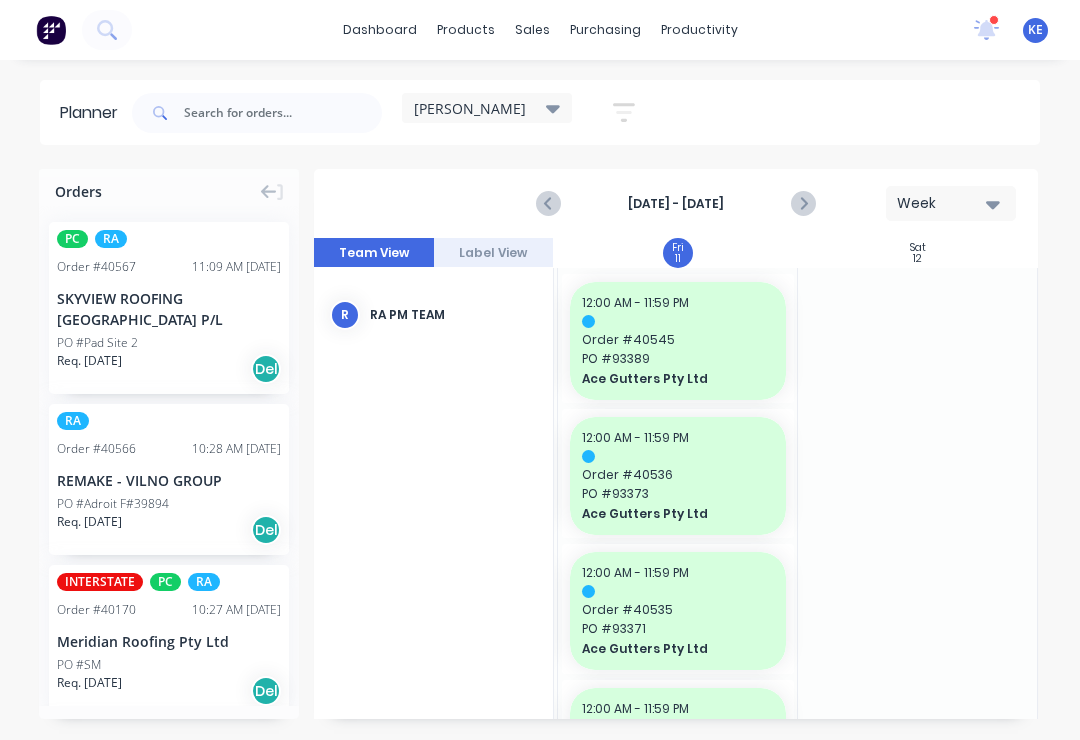 scroll, scrollTop: 0, scrollLeft: 1211, axis: horizontal 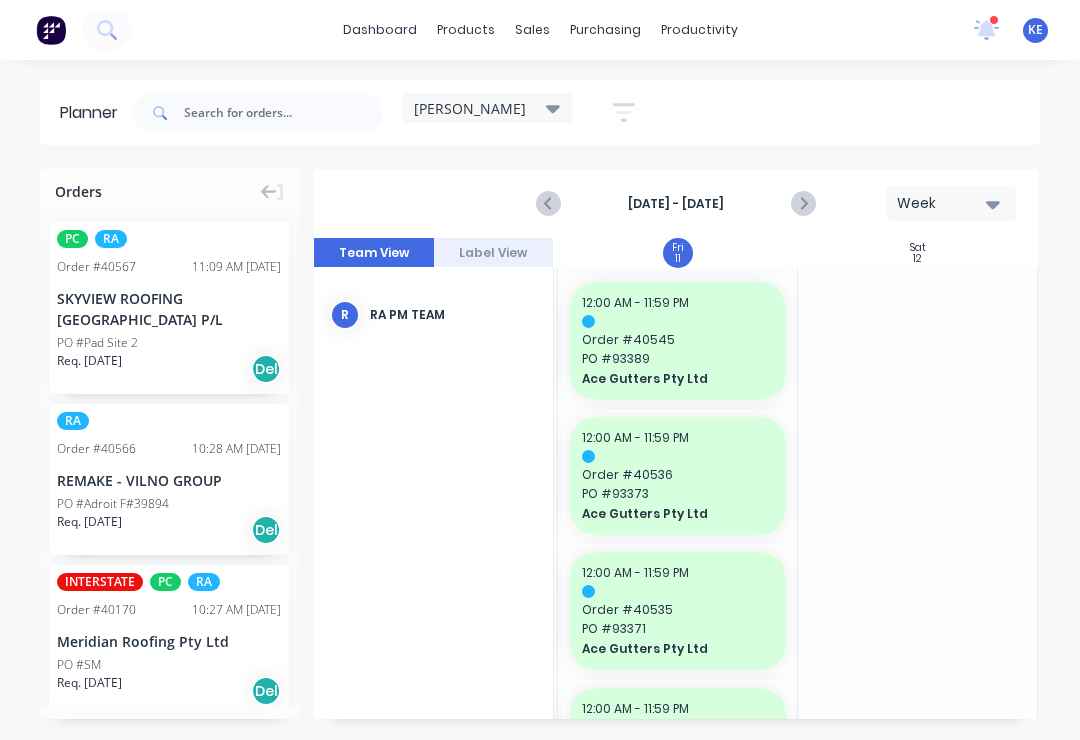 click 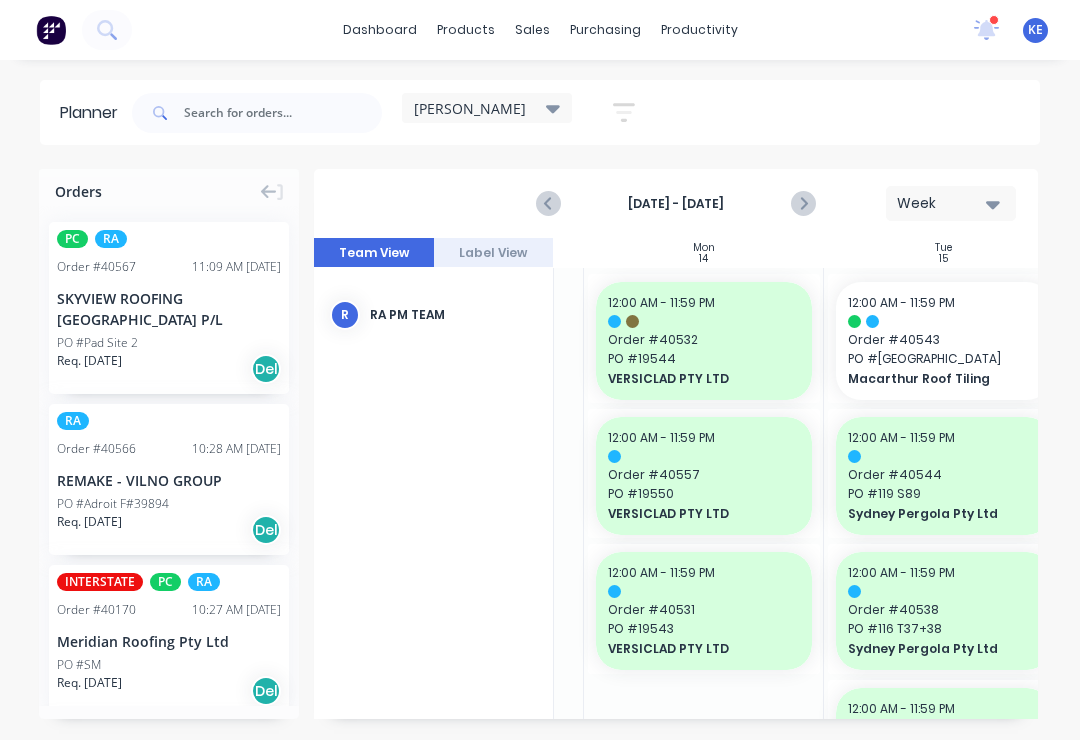 scroll, scrollTop: 0, scrollLeft: 208, axis: horizontal 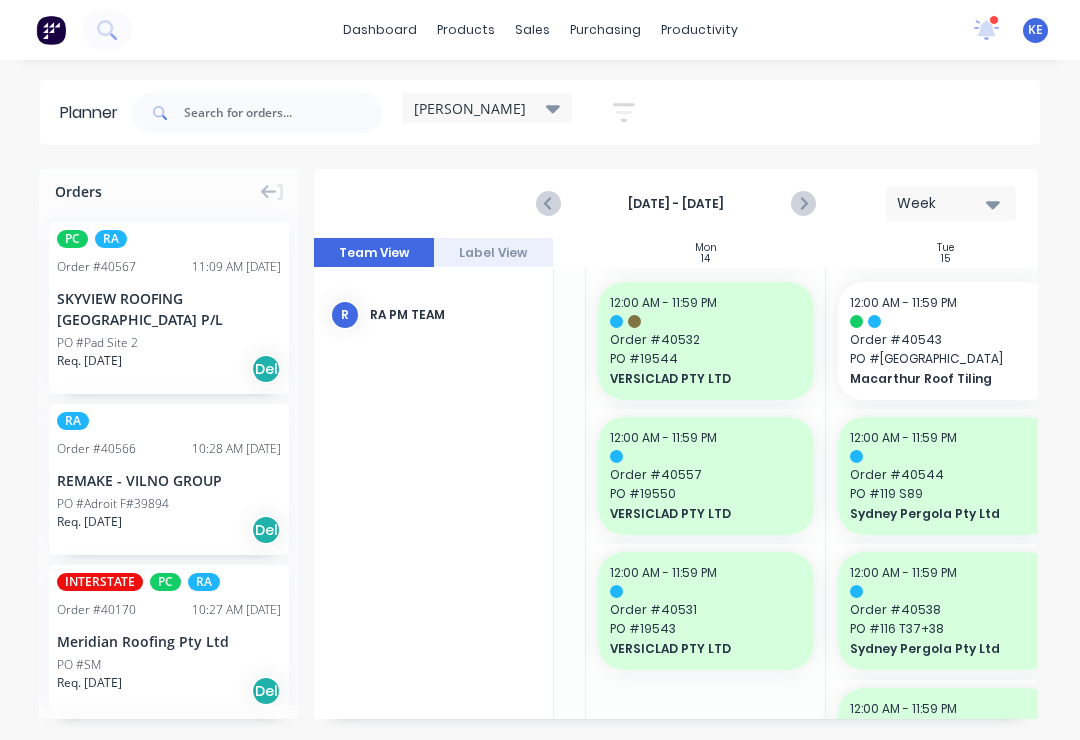 click on "REMAKE - VILNO GROUP" at bounding box center (169, 480) 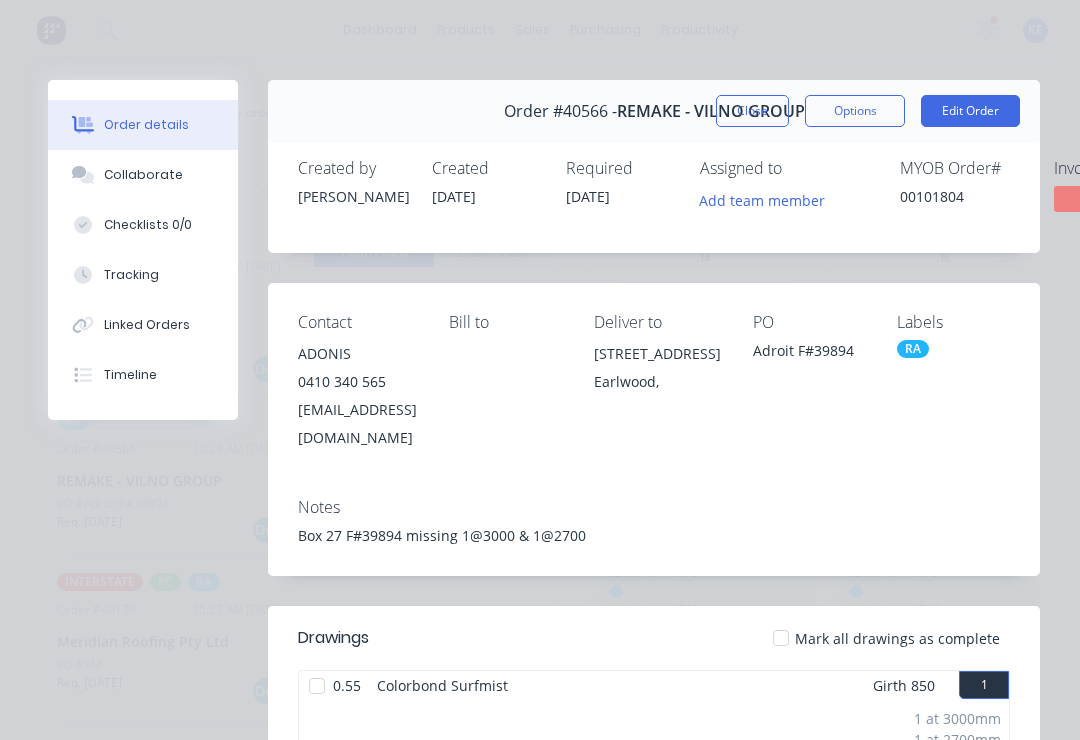 scroll, scrollTop: 0, scrollLeft: 0, axis: both 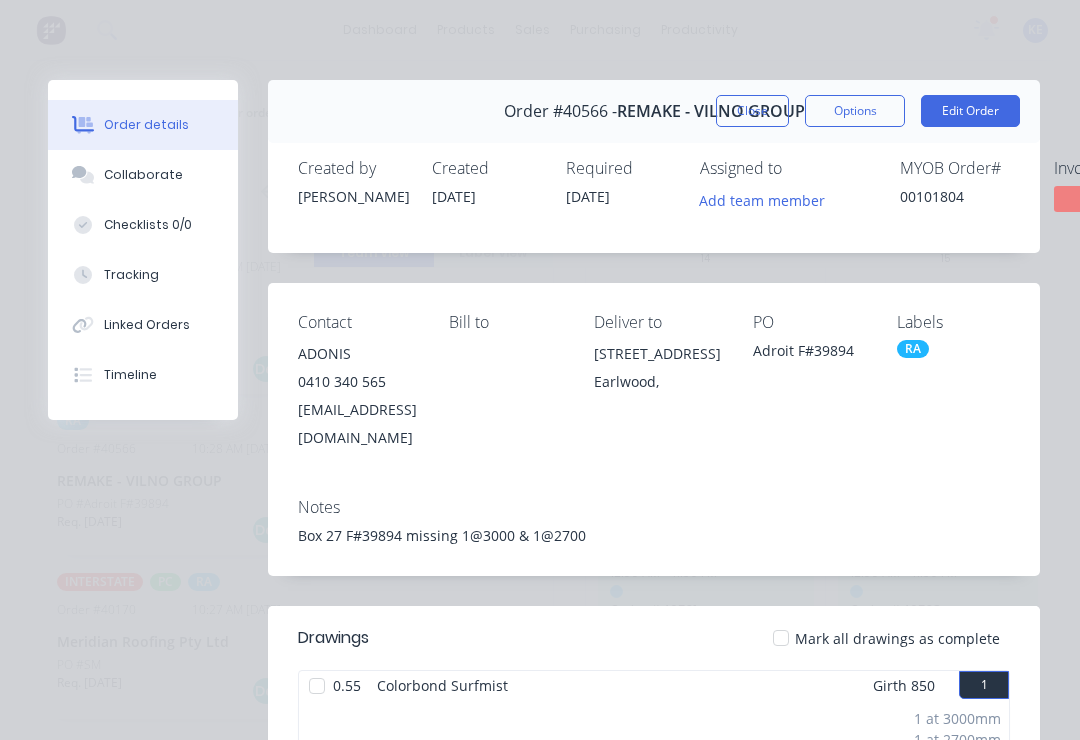 click on "Collaborate" at bounding box center [143, 175] 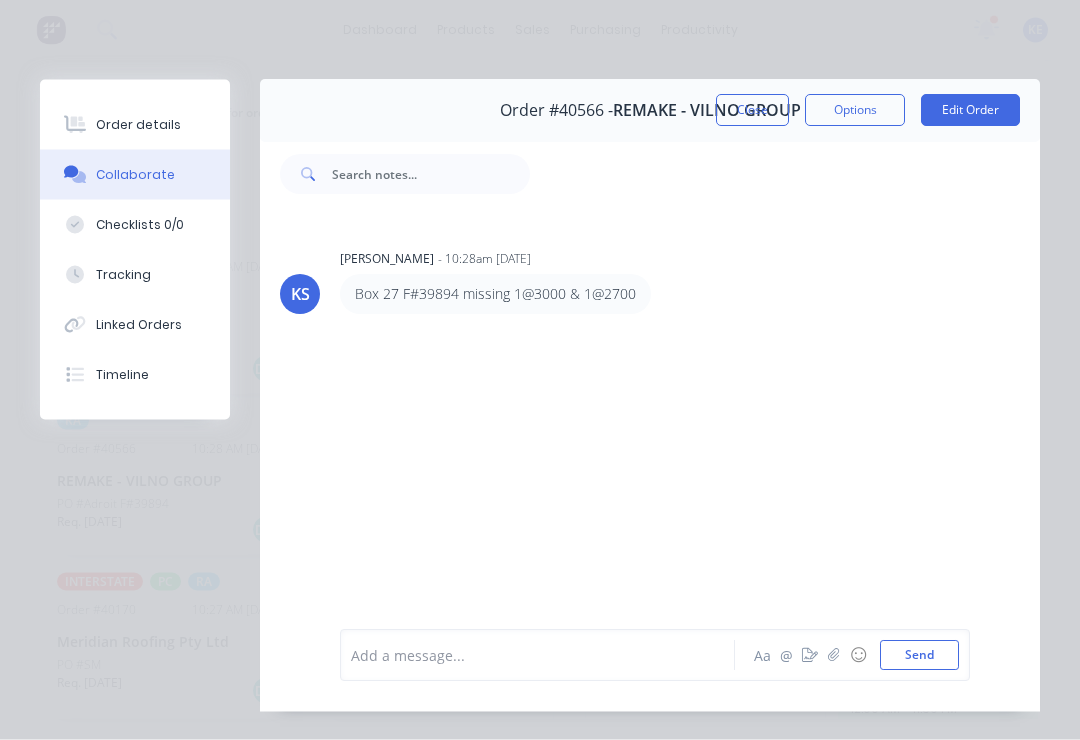scroll, scrollTop: 6, scrollLeft: 0, axis: vertical 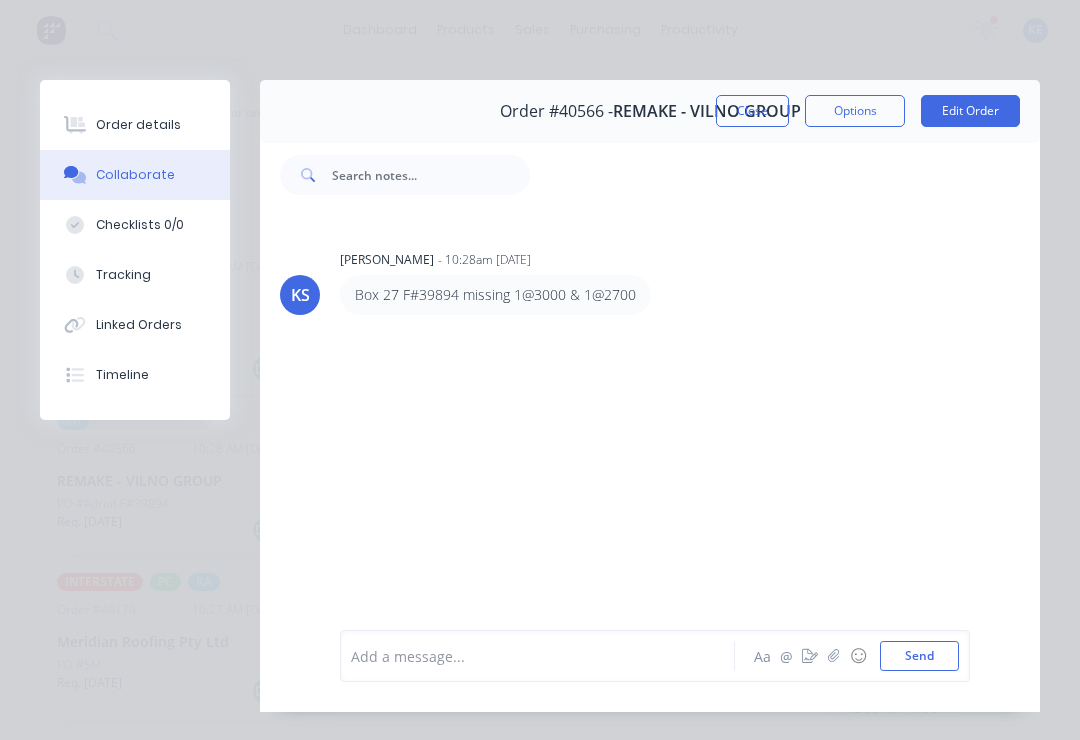 click on "Close" at bounding box center [752, 111] 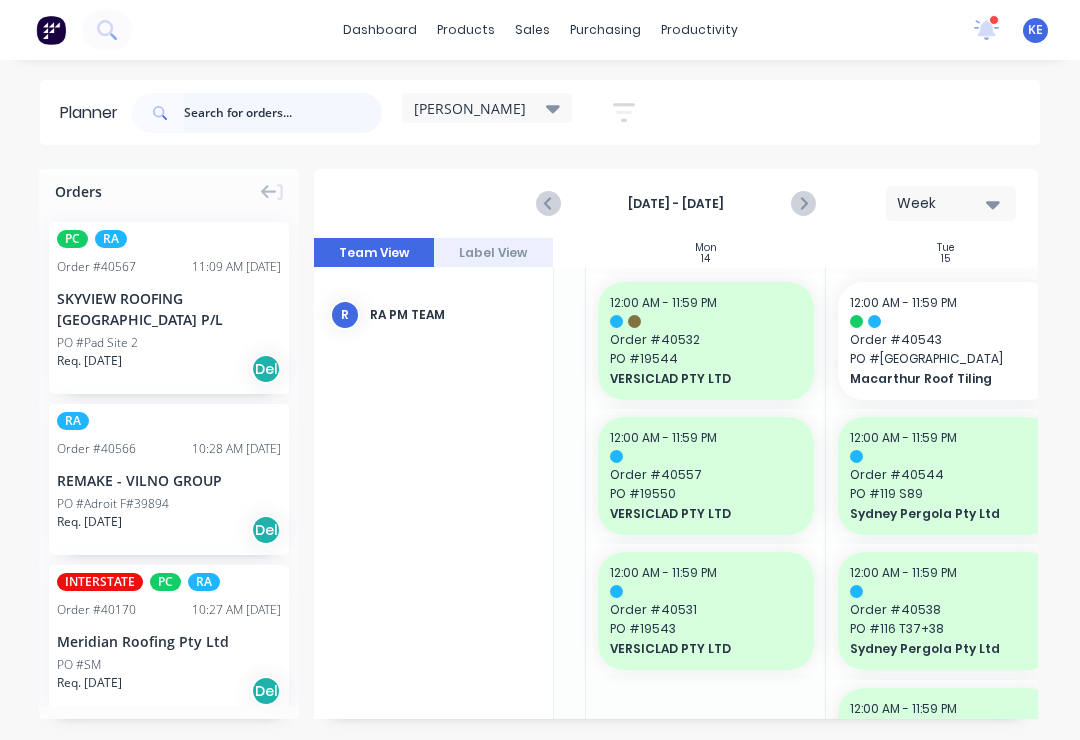 click at bounding box center [283, 113] 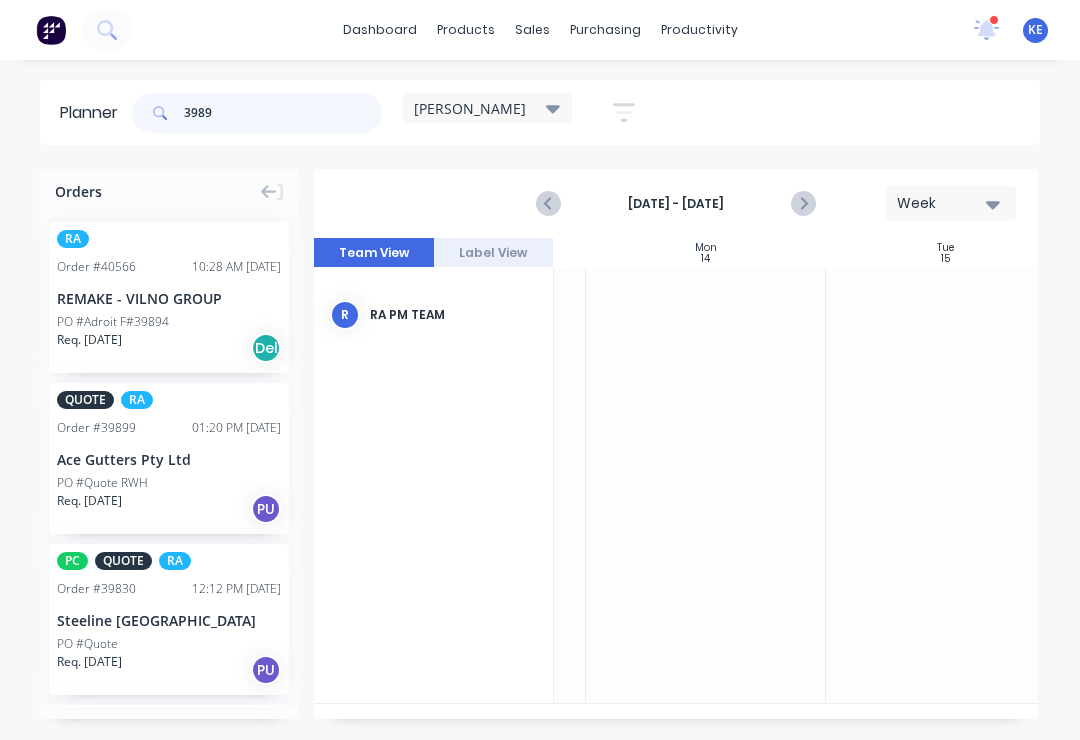 type on "39894" 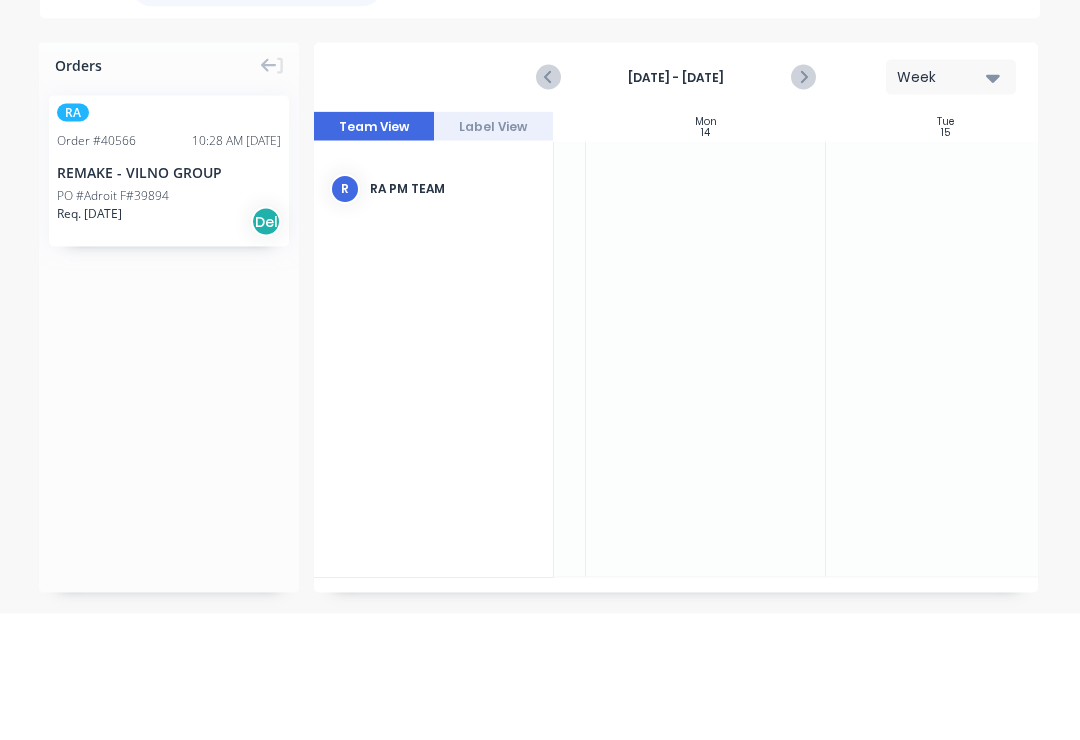scroll, scrollTop: 0, scrollLeft: 0, axis: both 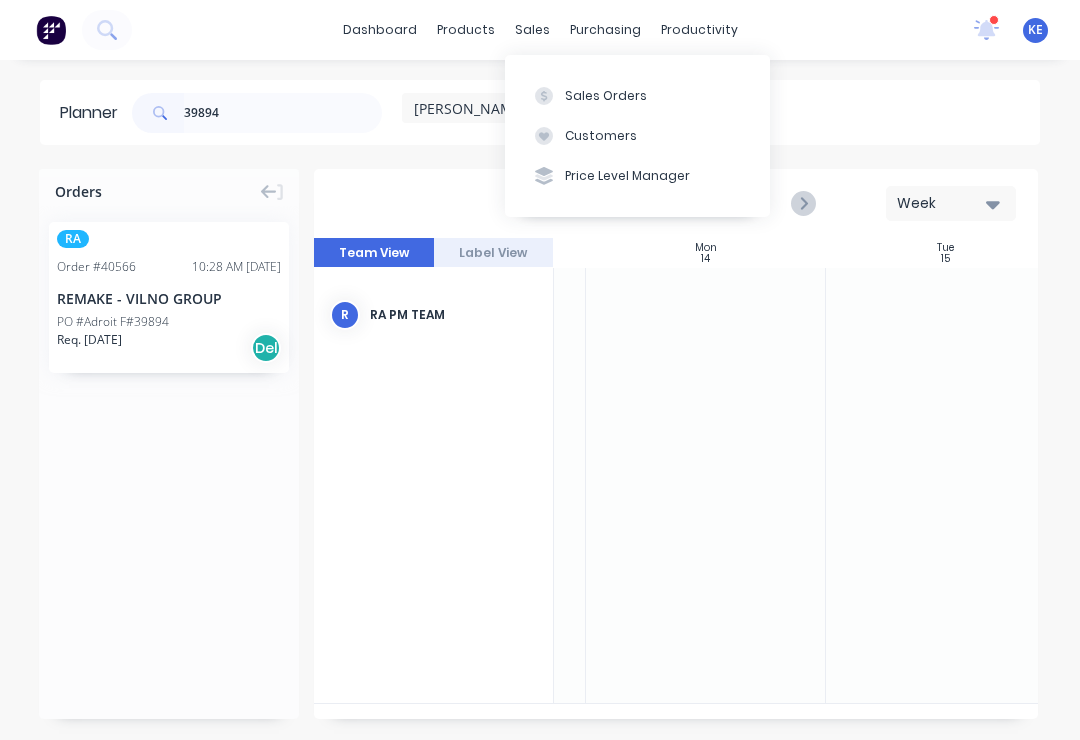 click on "Customers" at bounding box center (637, 136) 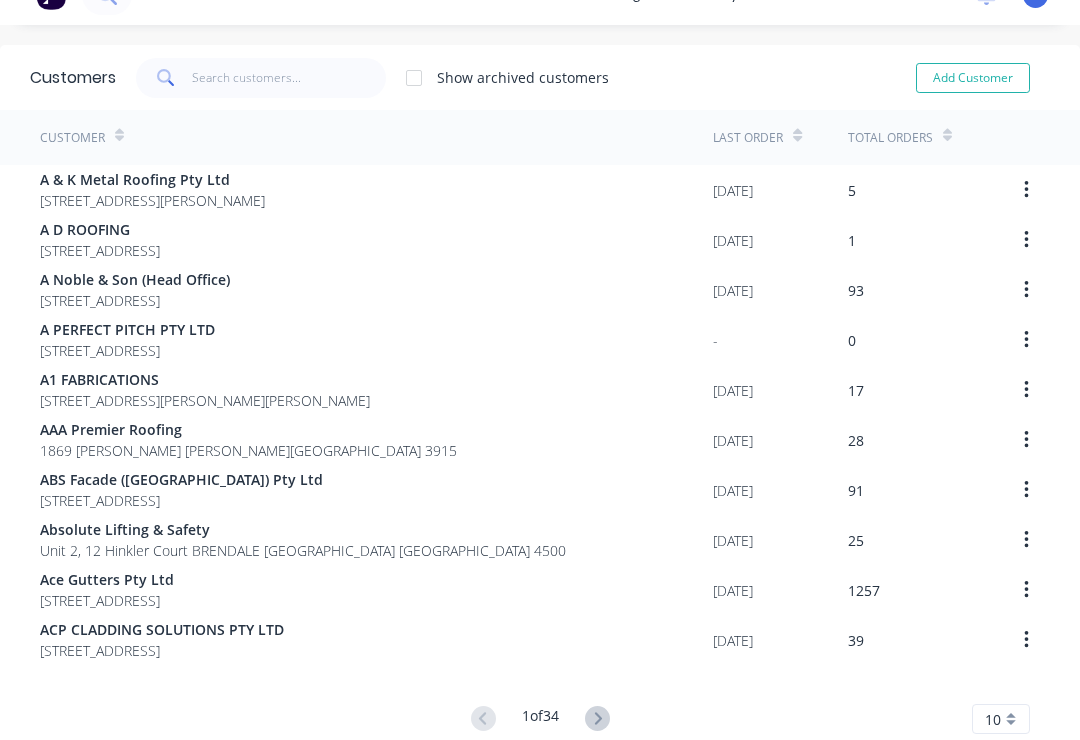 scroll, scrollTop: 30, scrollLeft: 0, axis: vertical 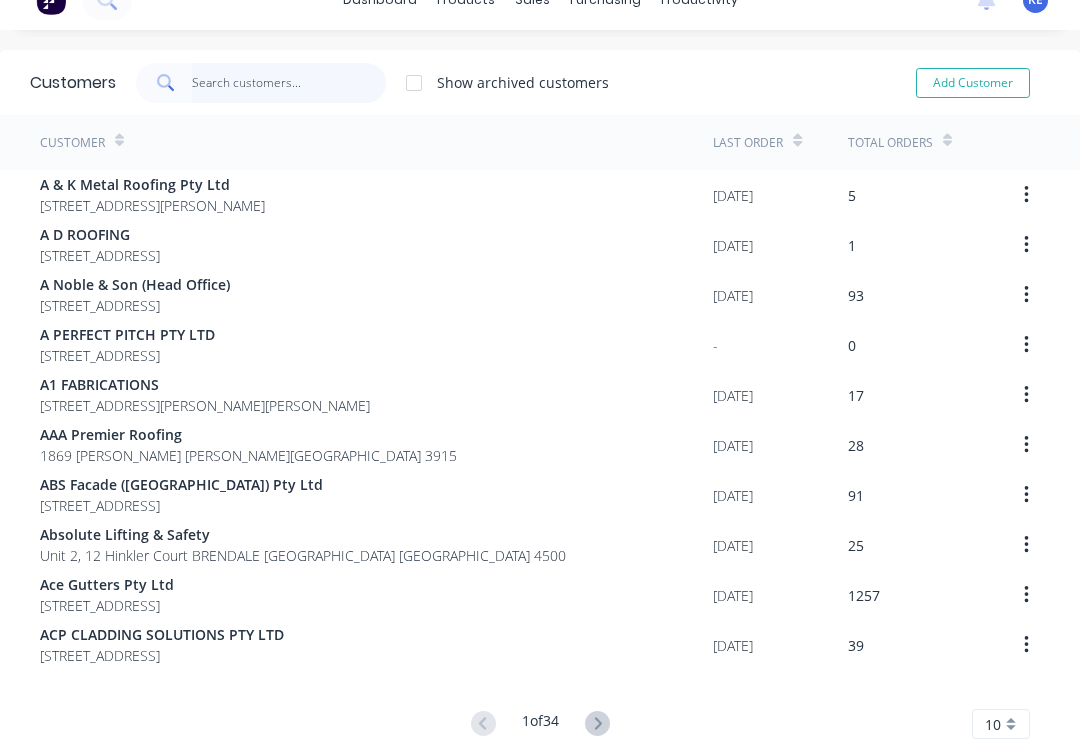 click at bounding box center [289, 83] 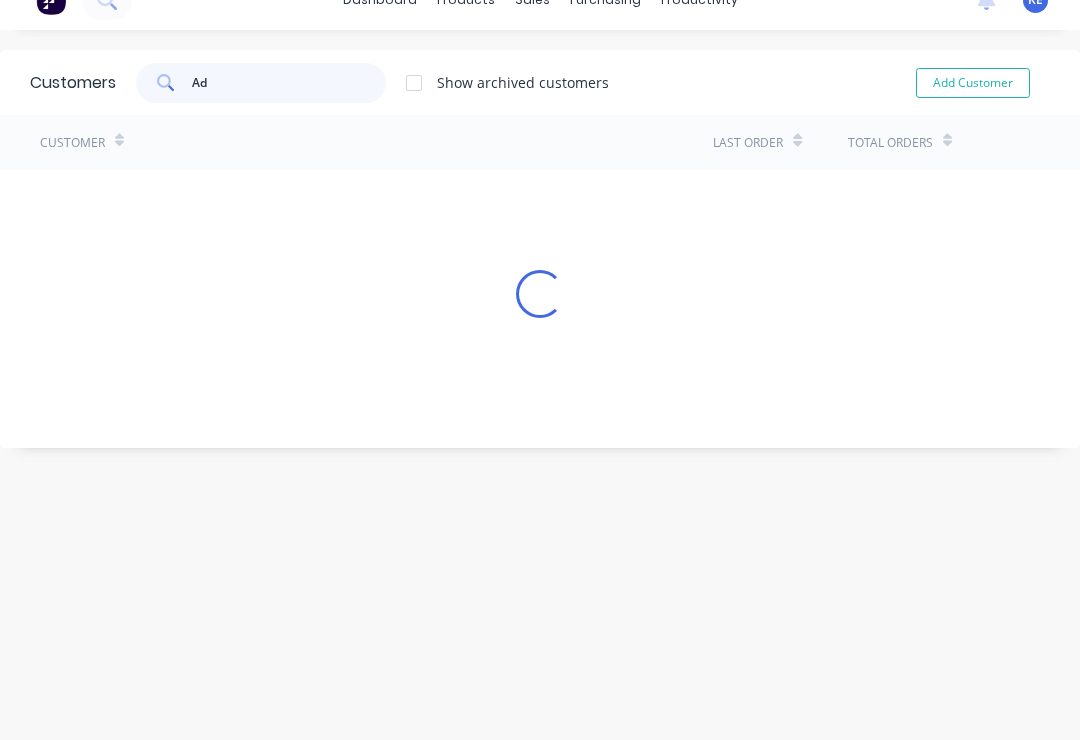 type on "Adr" 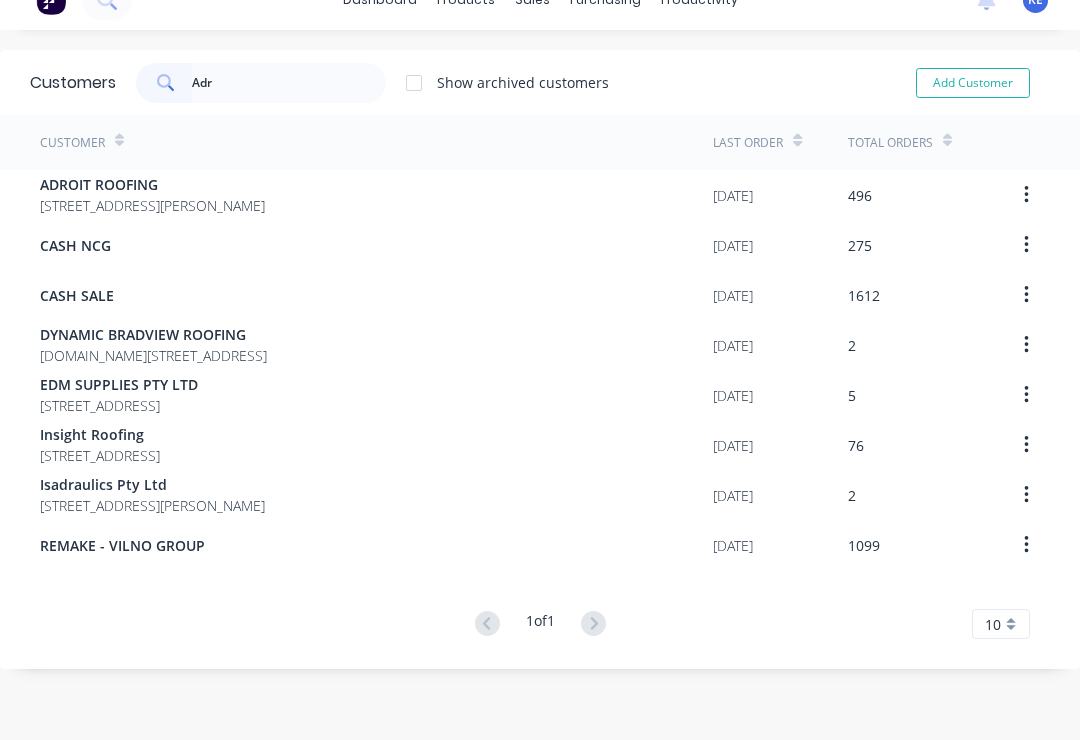 click on "ADROIT ROOFING" at bounding box center [152, 184] 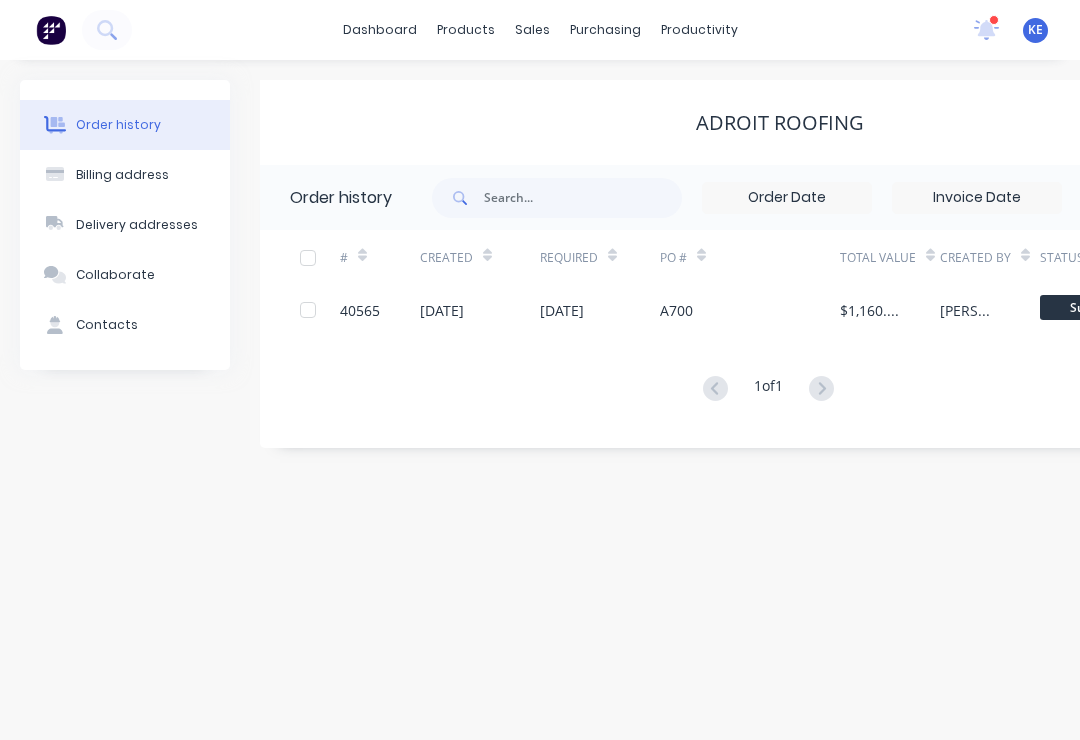 click at bounding box center [977, 198] 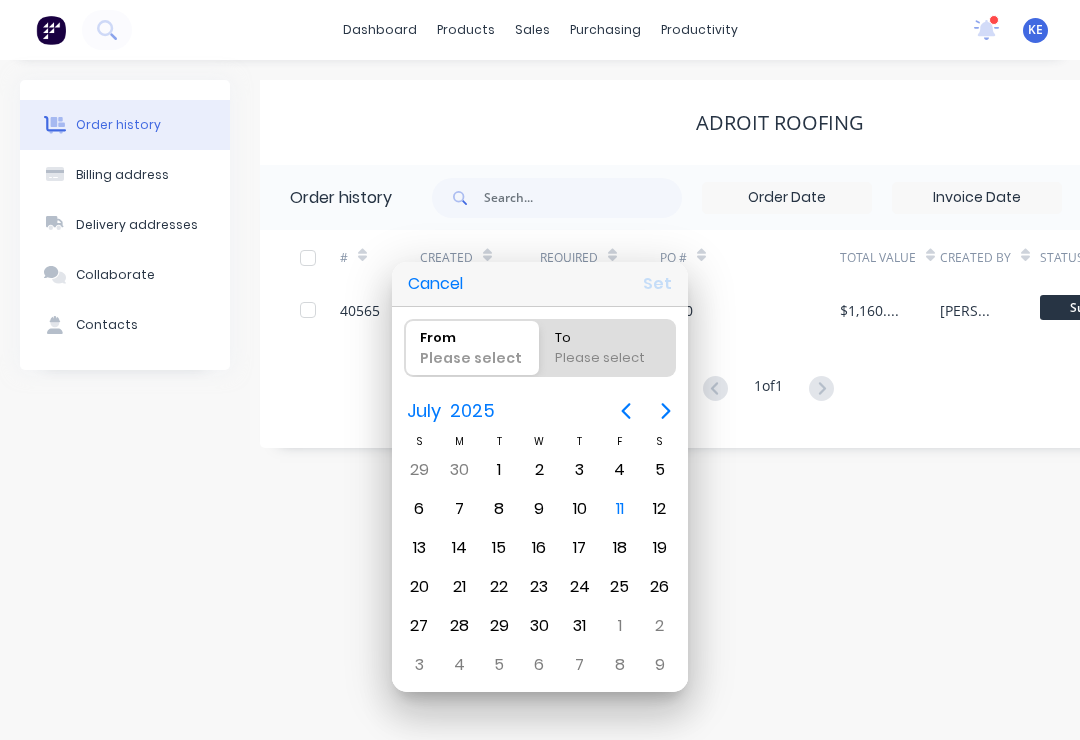 click at bounding box center [540, 370] 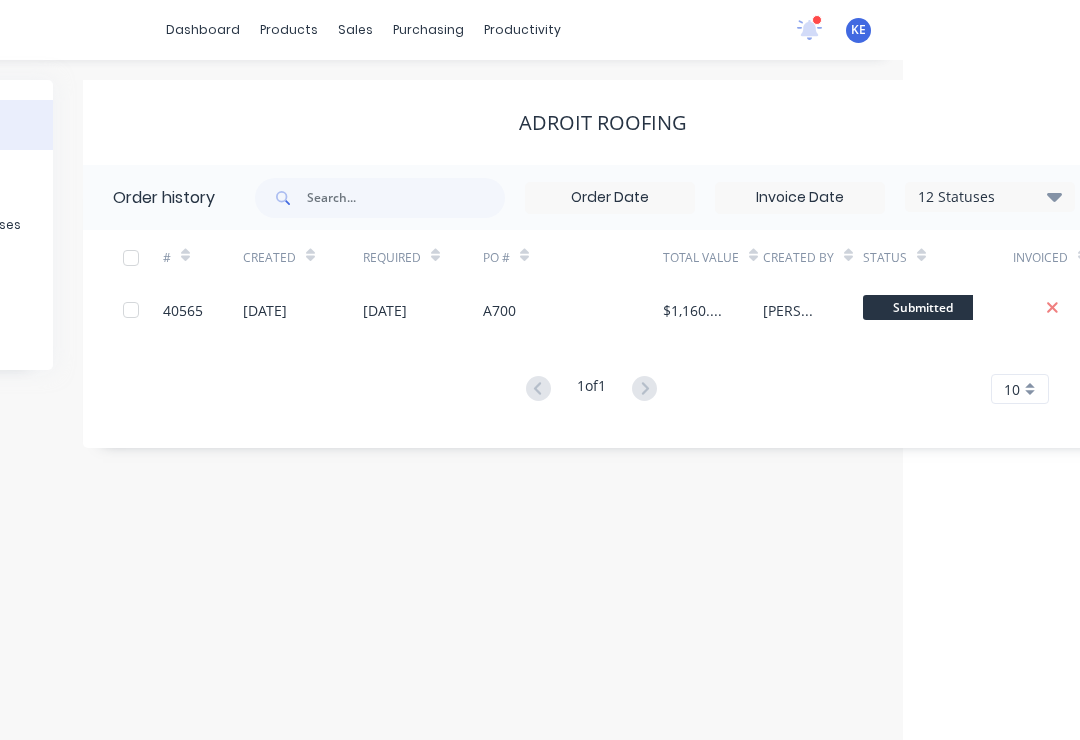 scroll, scrollTop: 0, scrollLeft: 176, axis: horizontal 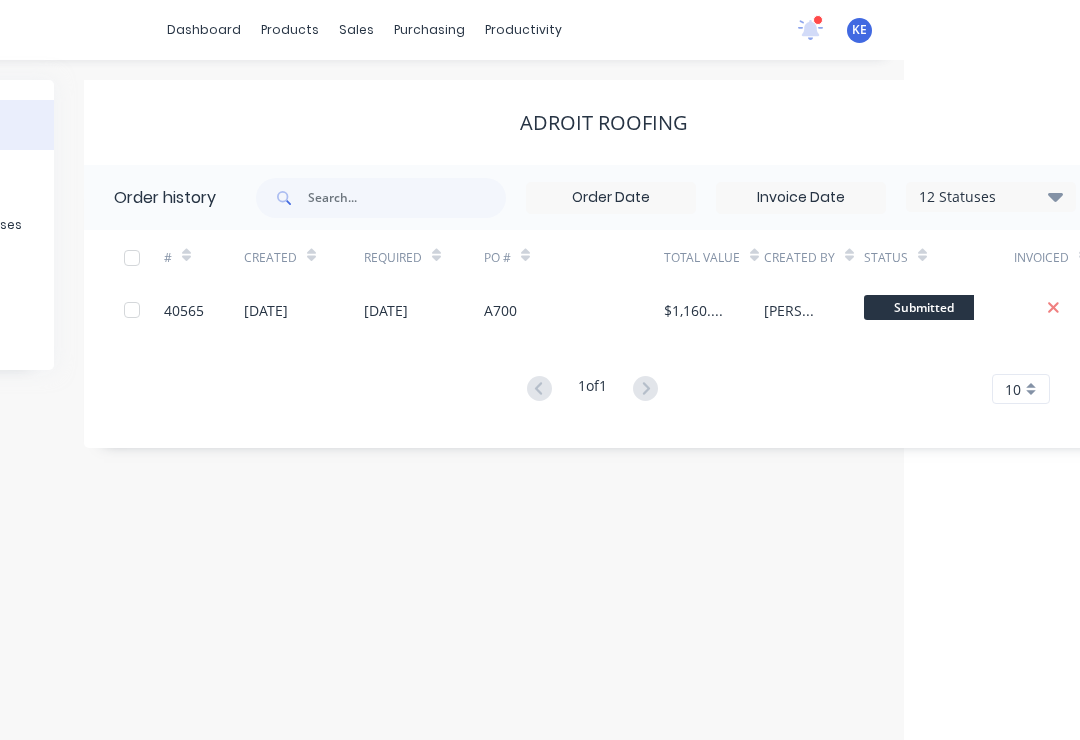 click on "12 Statuses" at bounding box center [991, 197] 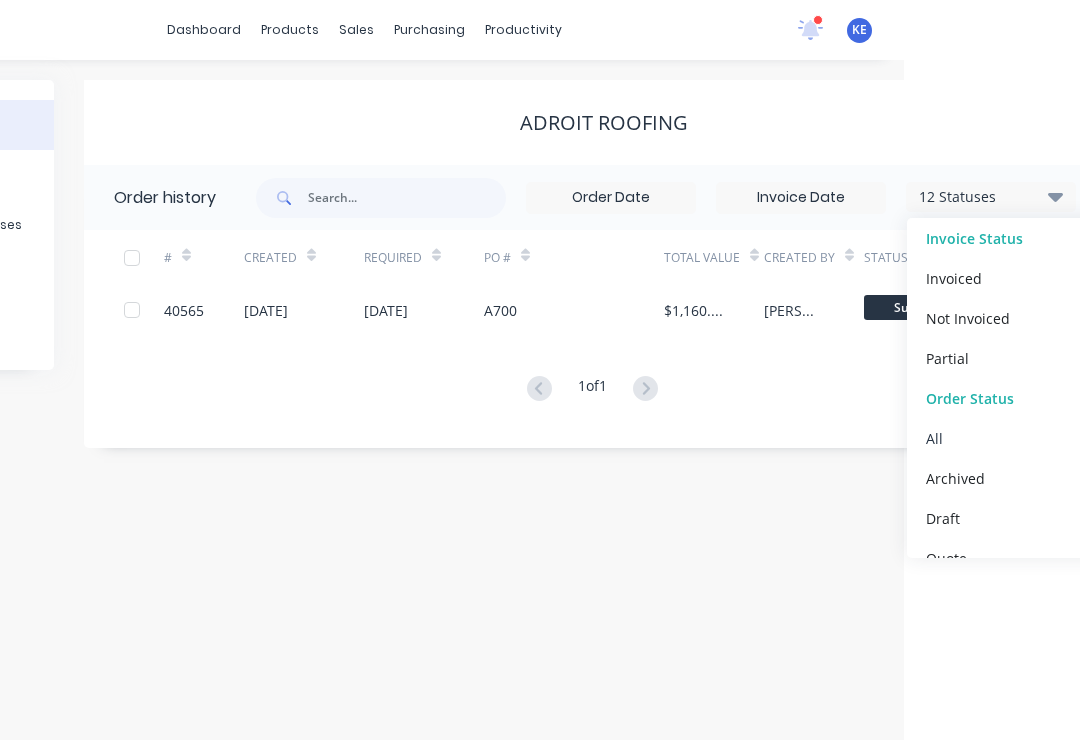 click on "All" at bounding box center (1032, 438) 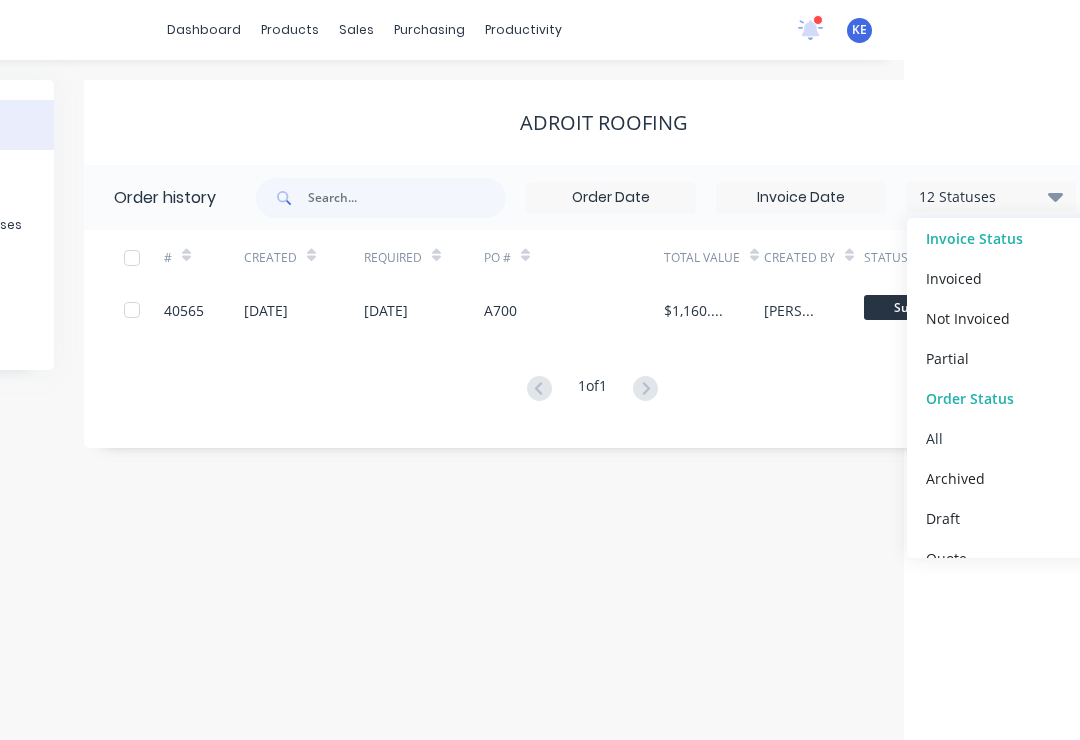 click on "All" at bounding box center [934, 437] 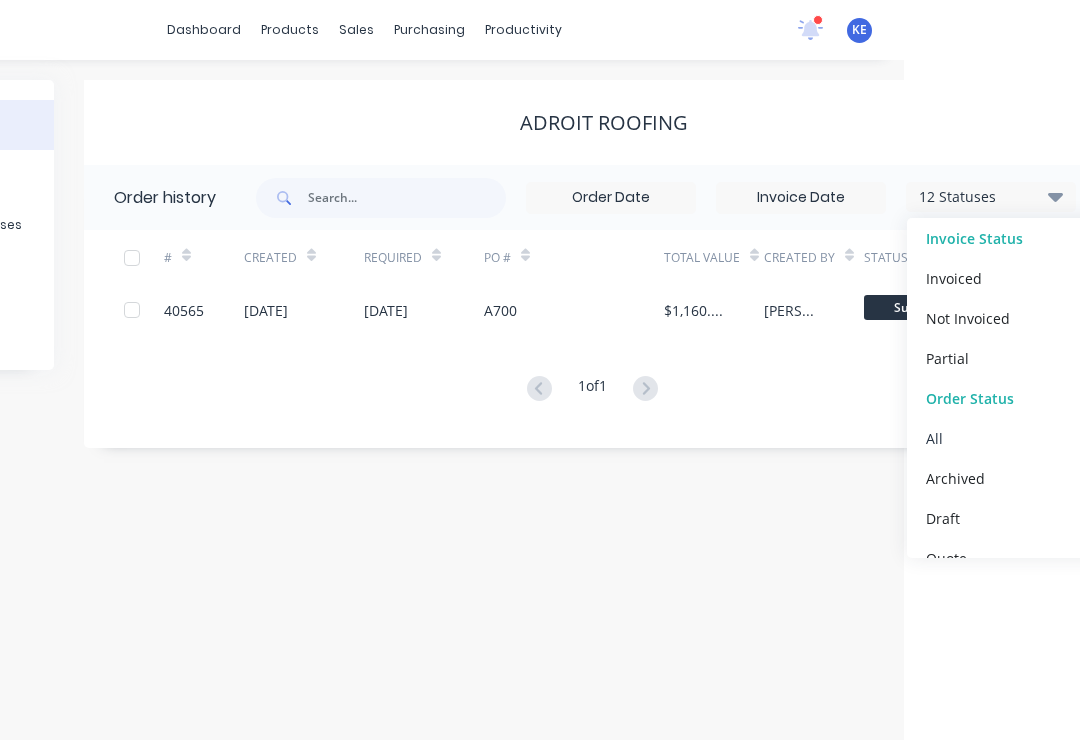click on "All" at bounding box center (934, 437) 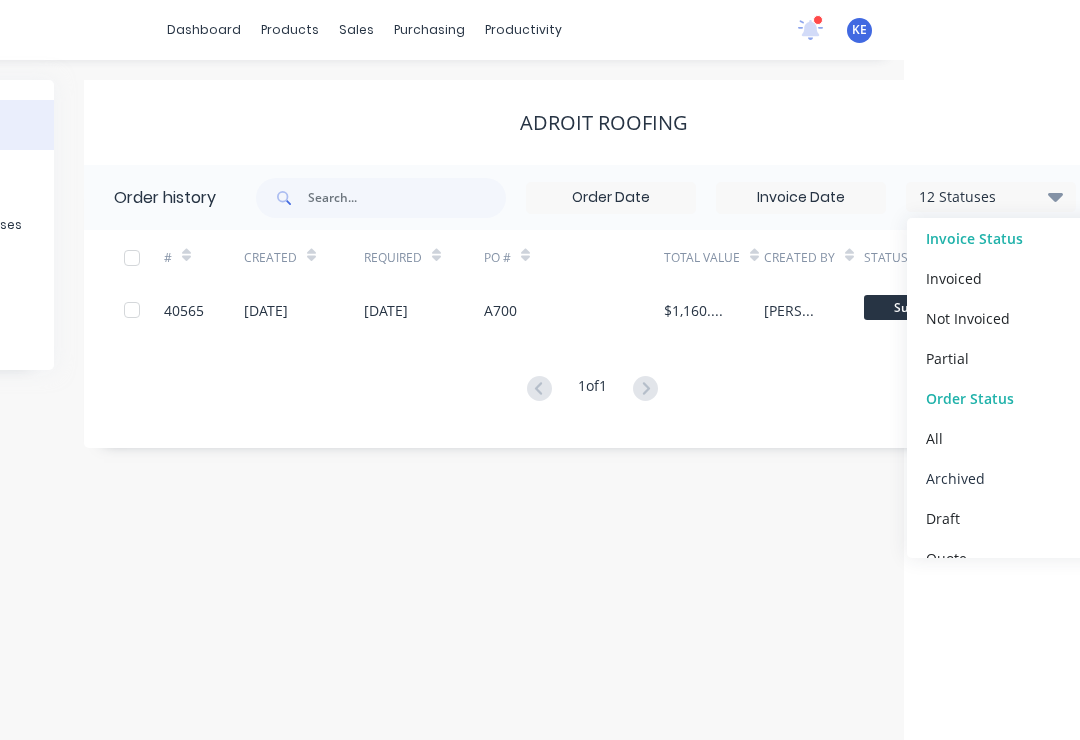 click on "Archived" at bounding box center (955, 477) 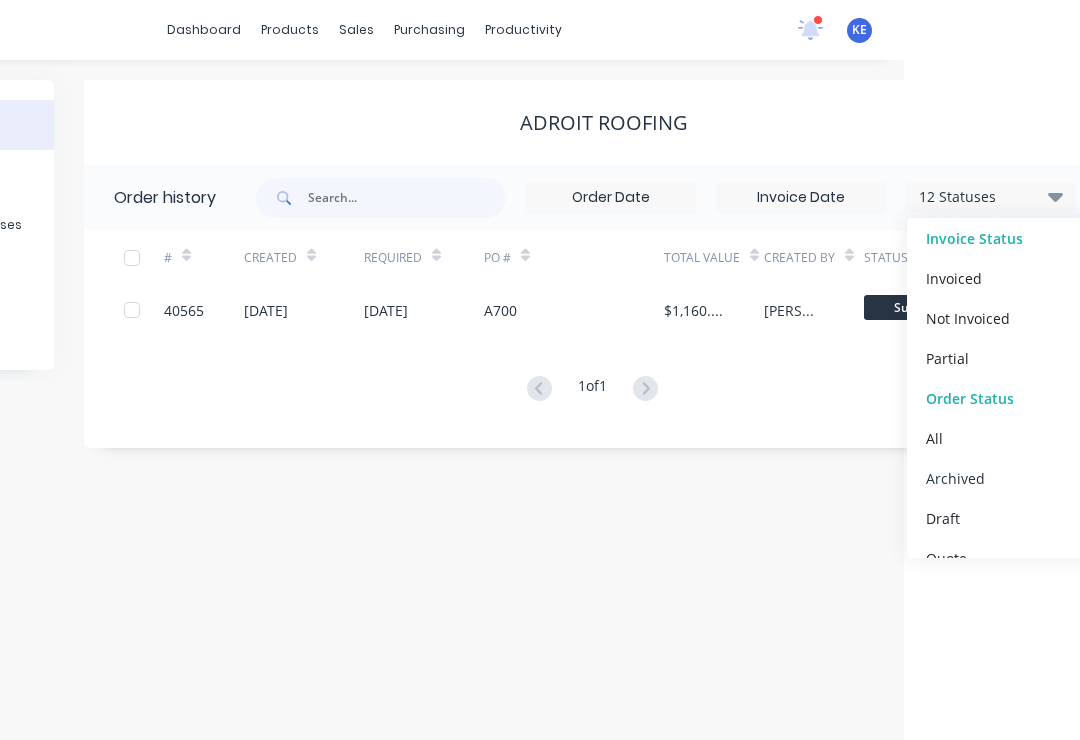 click on "Archived" at bounding box center [955, 477] 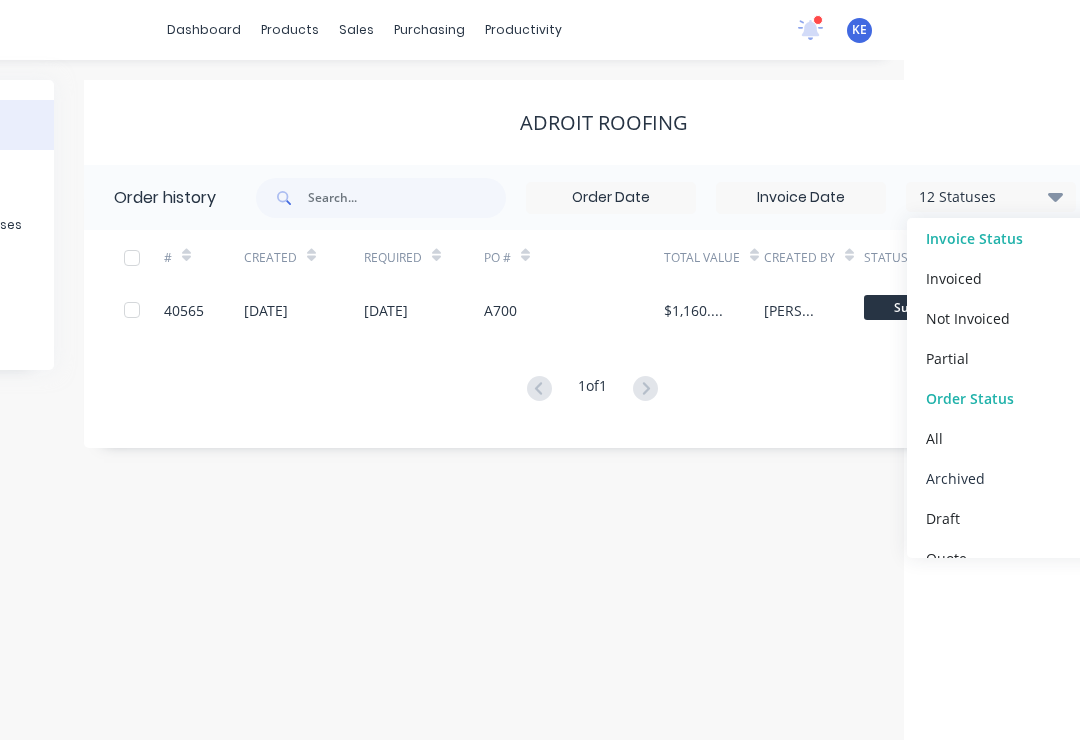 click on "Archived" at bounding box center [955, 477] 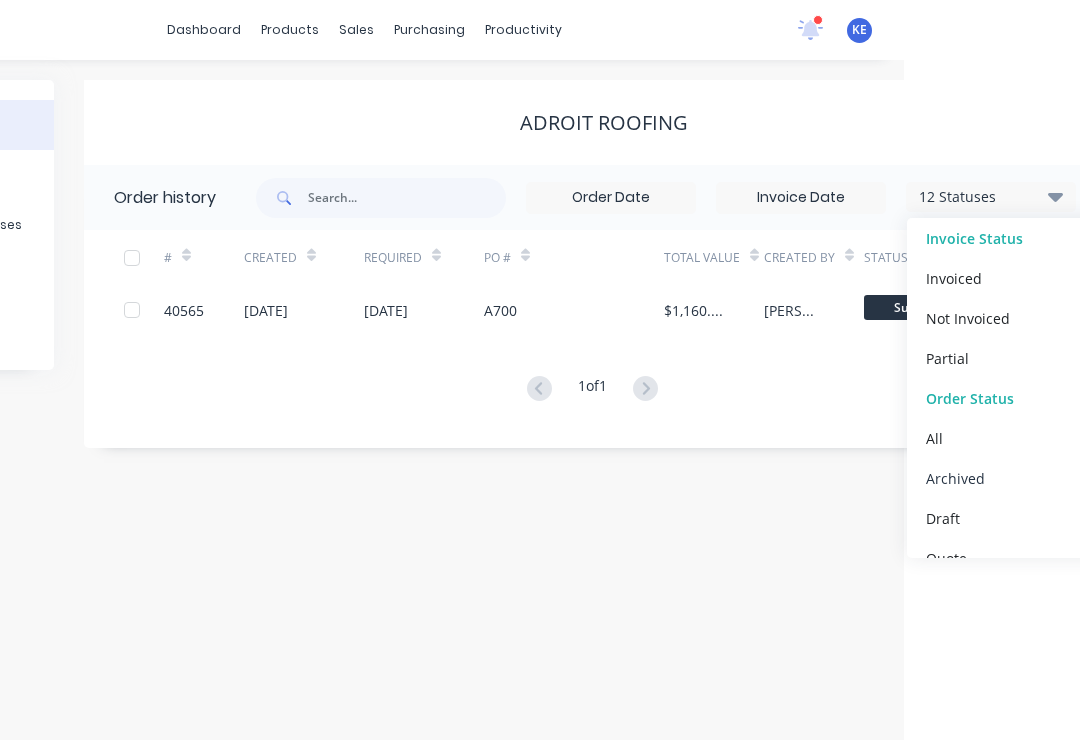 click on "Archived" at bounding box center [955, 477] 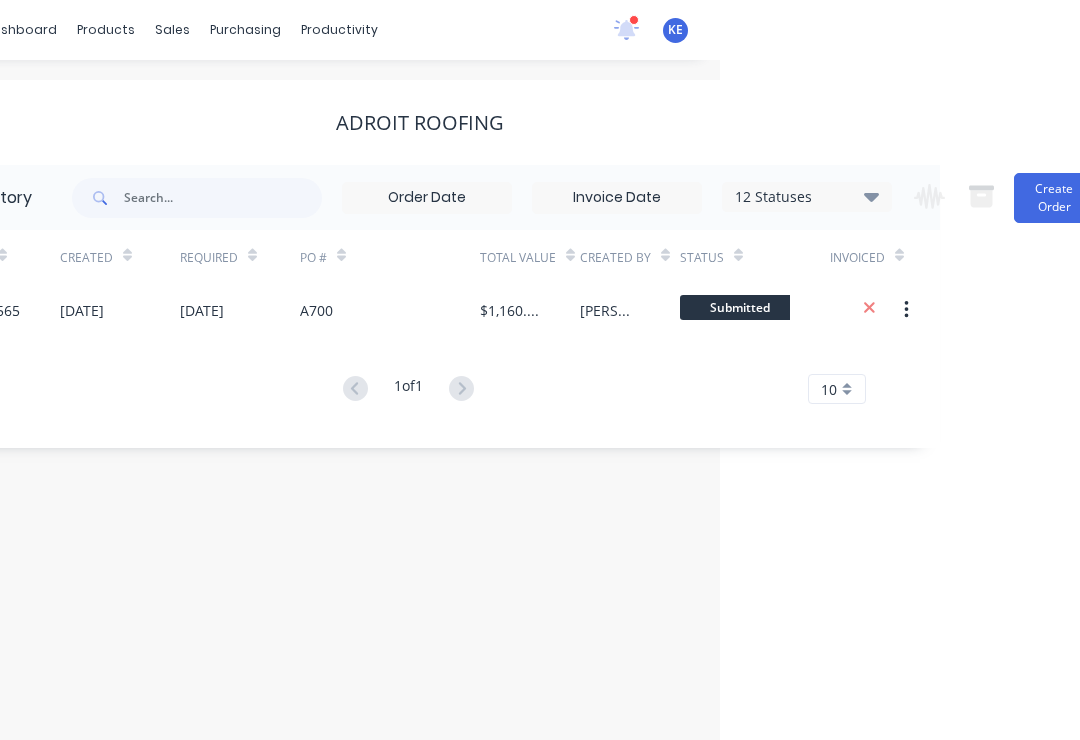 scroll, scrollTop: 0, scrollLeft: 393, axis: horizontal 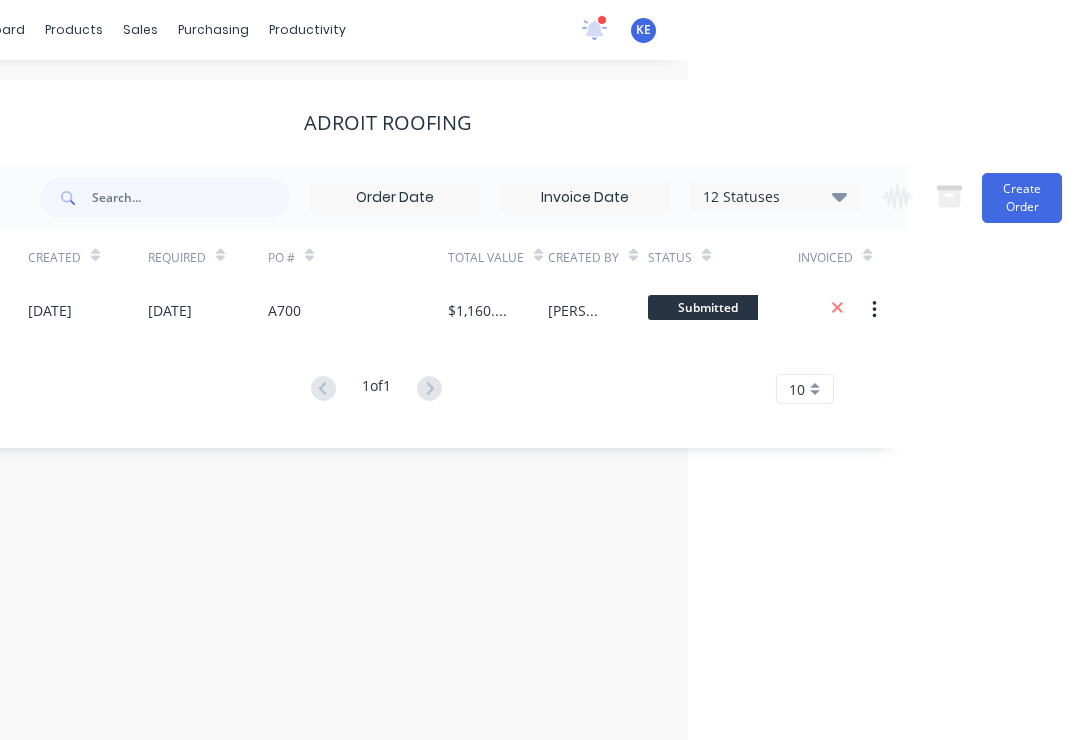 click 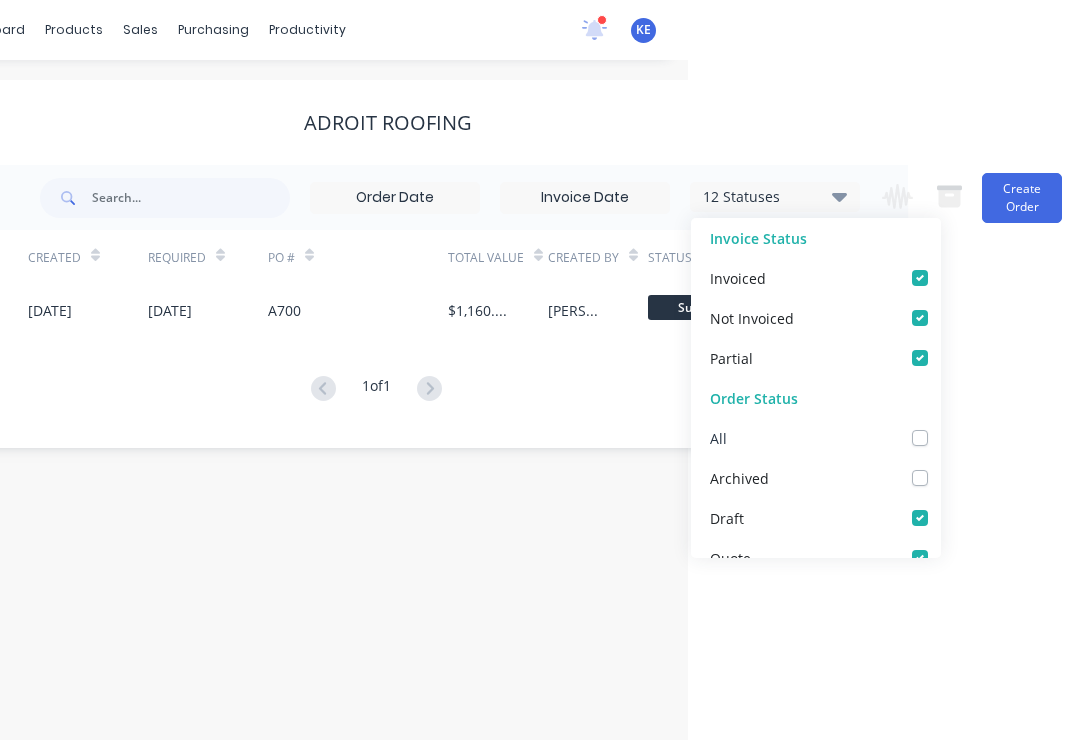 click at bounding box center (940, 427) 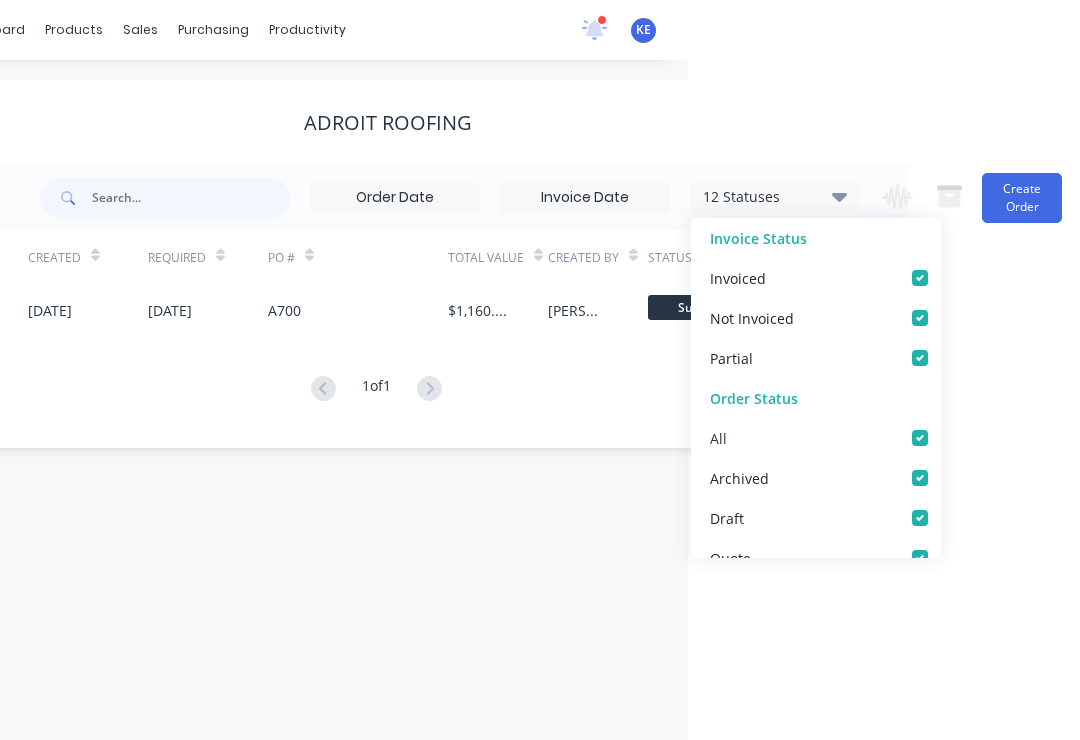 checkbox on "true" 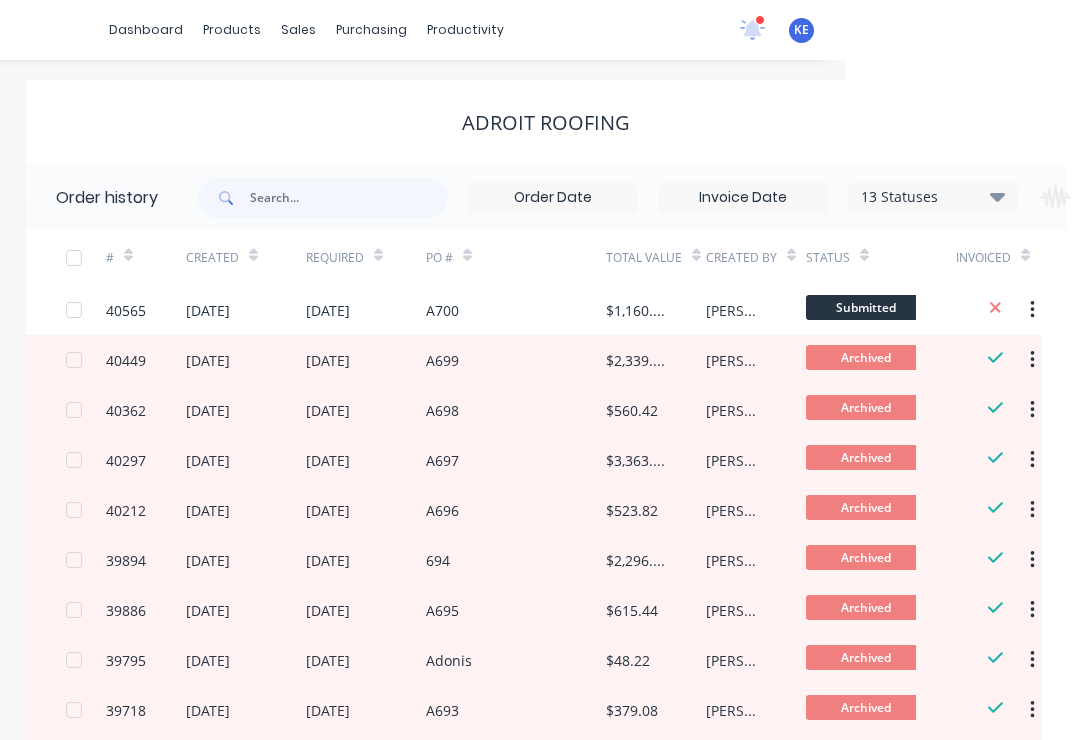 scroll, scrollTop: 0, scrollLeft: 227, axis: horizontal 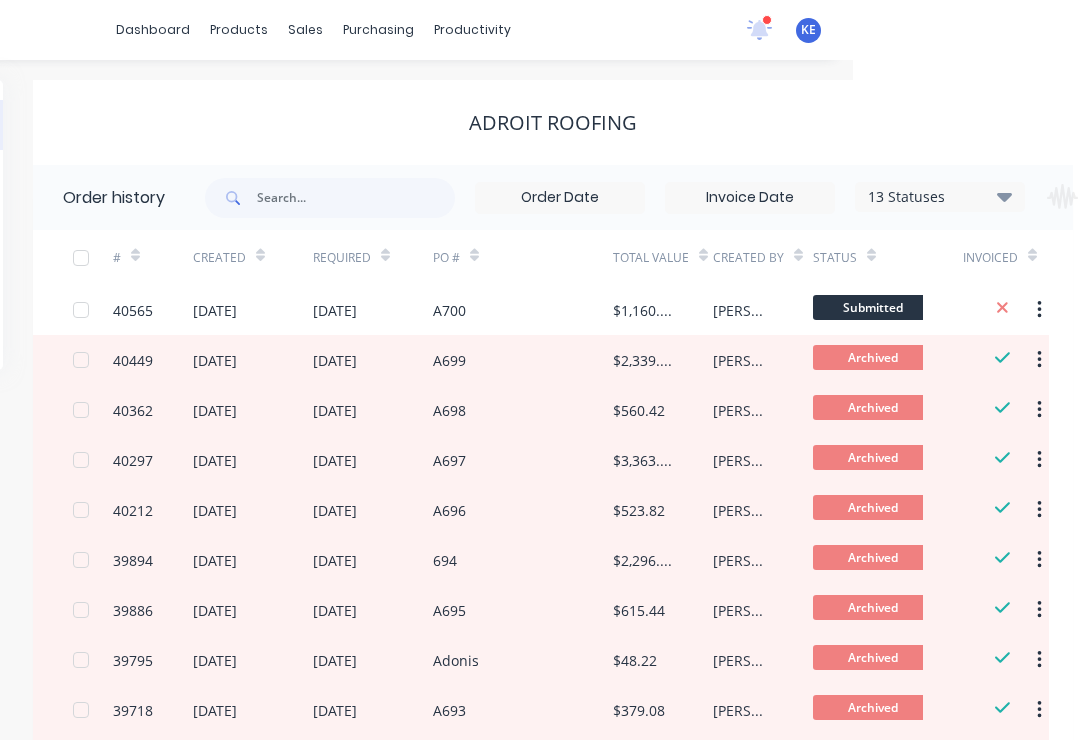 click on "#" at bounding box center [153, 257] 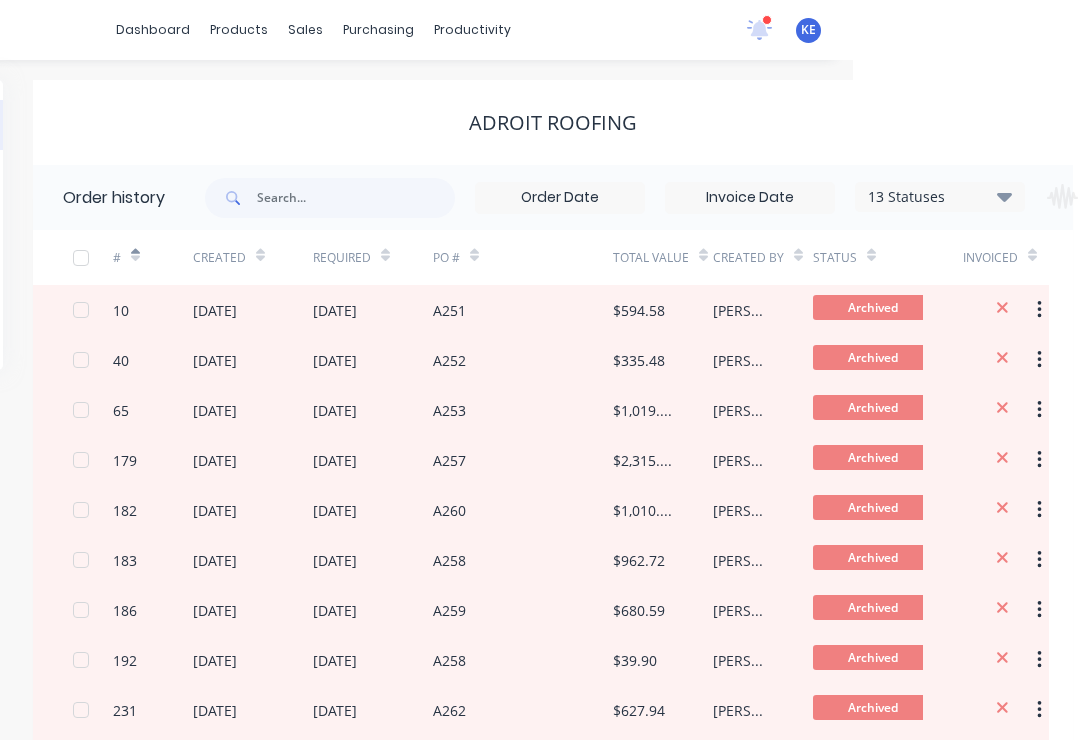 click at bounding box center [135, 255] 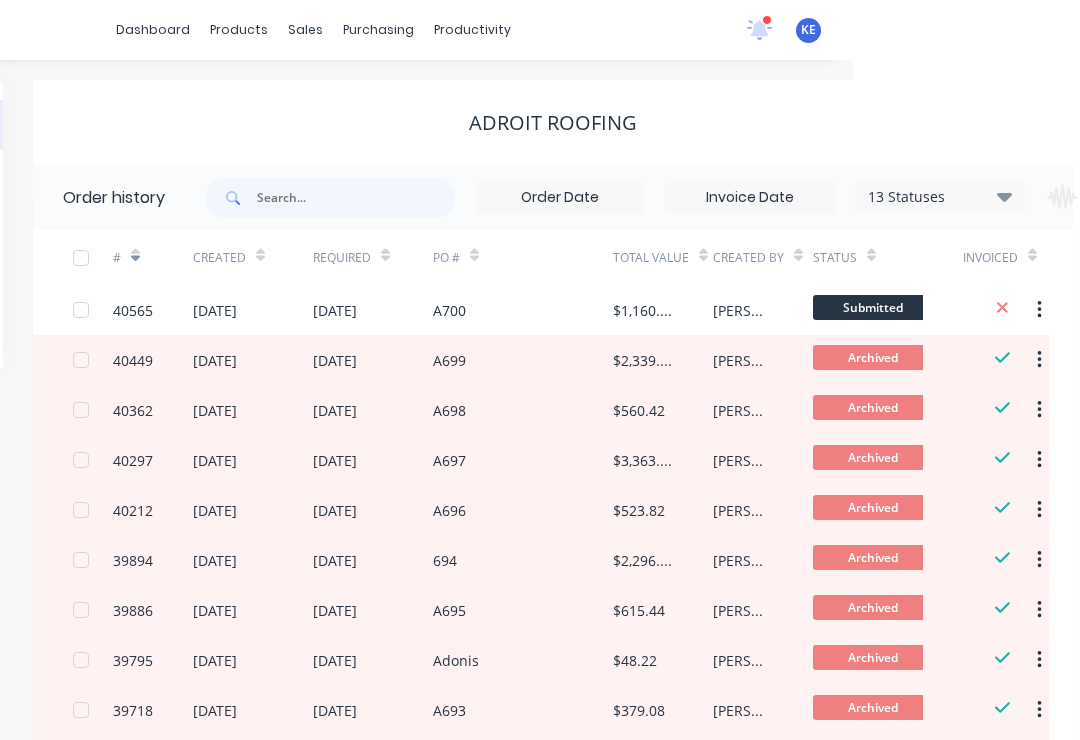 click on "#" at bounding box center [153, 257] 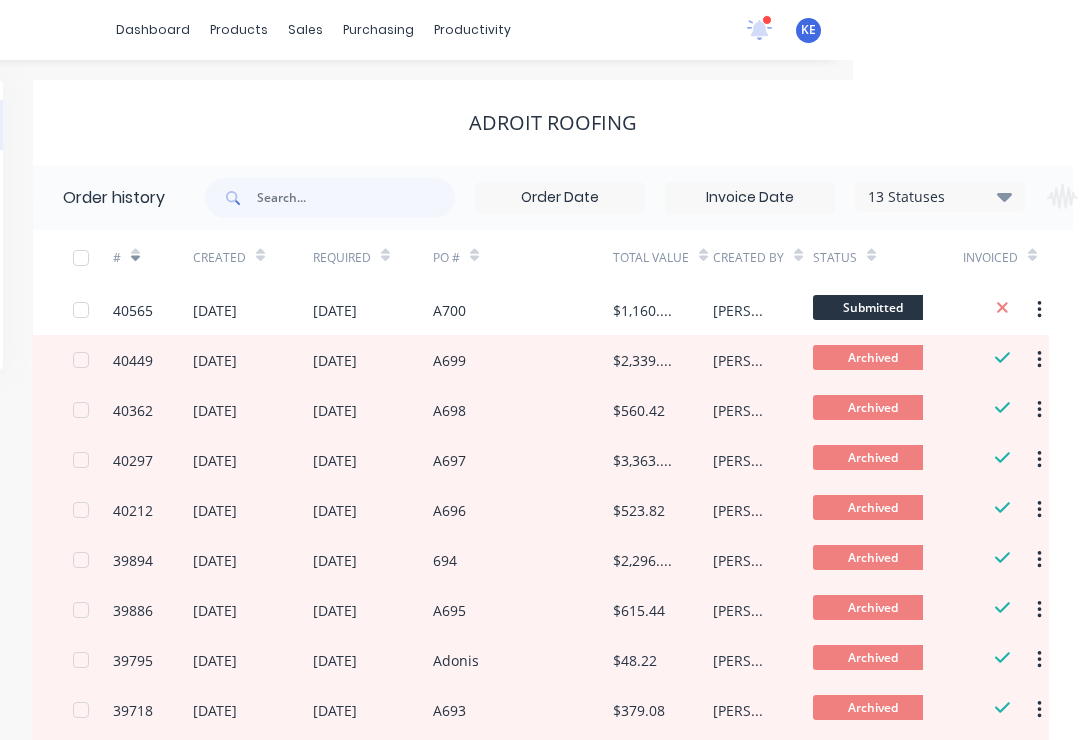 click on "[DATE]" at bounding box center [335, 560] 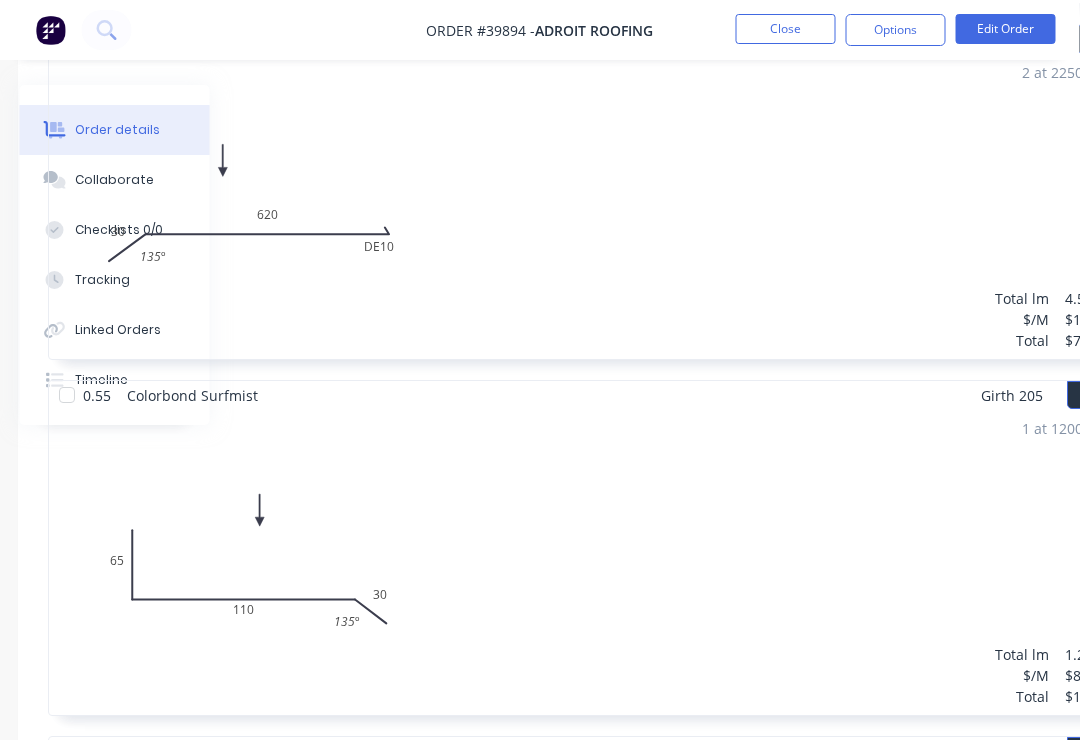 scroll, scrollTop: 4216, scrollLeft: 221, axis: both 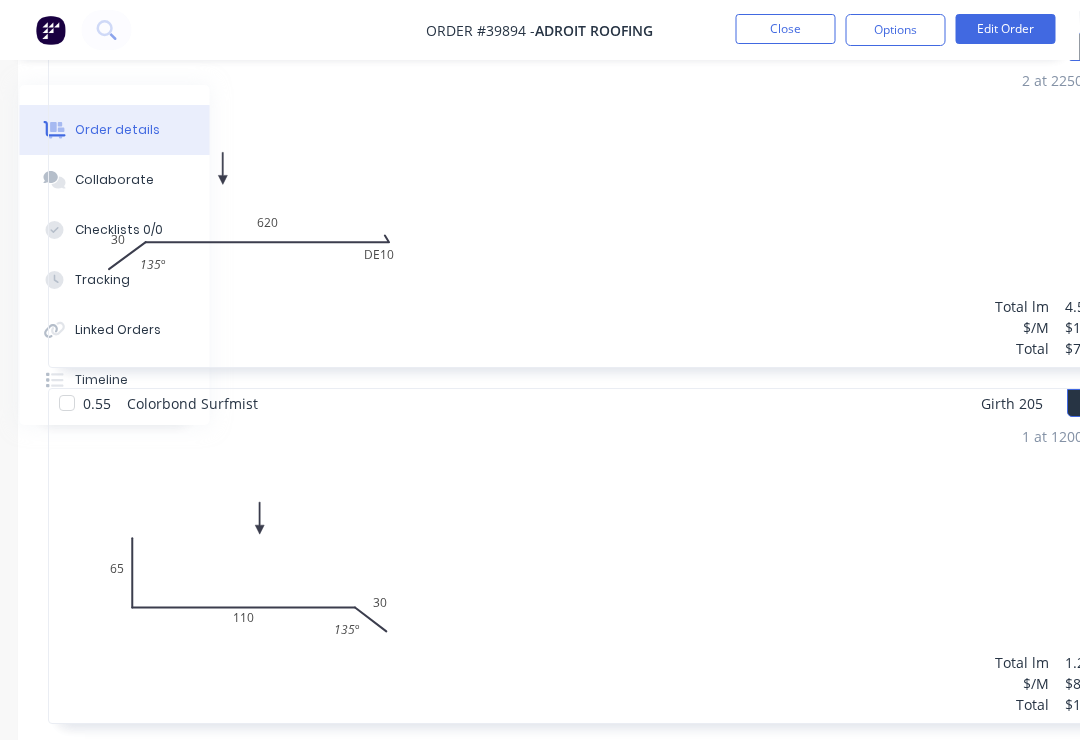 click on "Close" at bounding box center (786, 29) 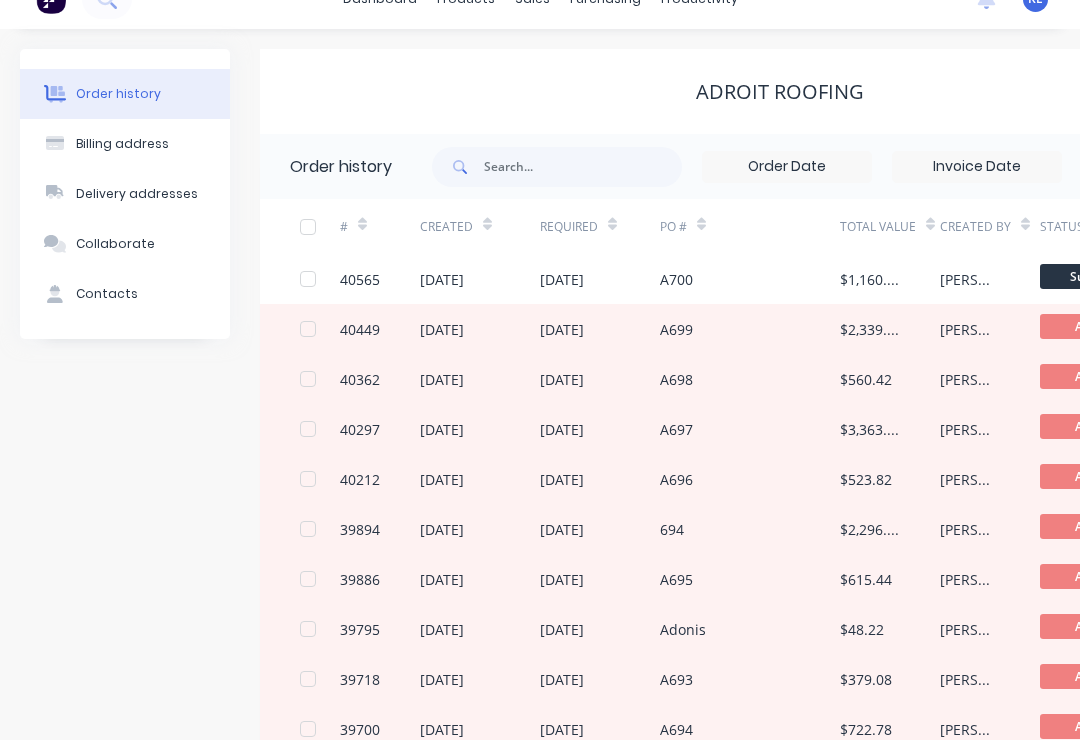 click on "[DATE]" at bounding box center [480, 529] 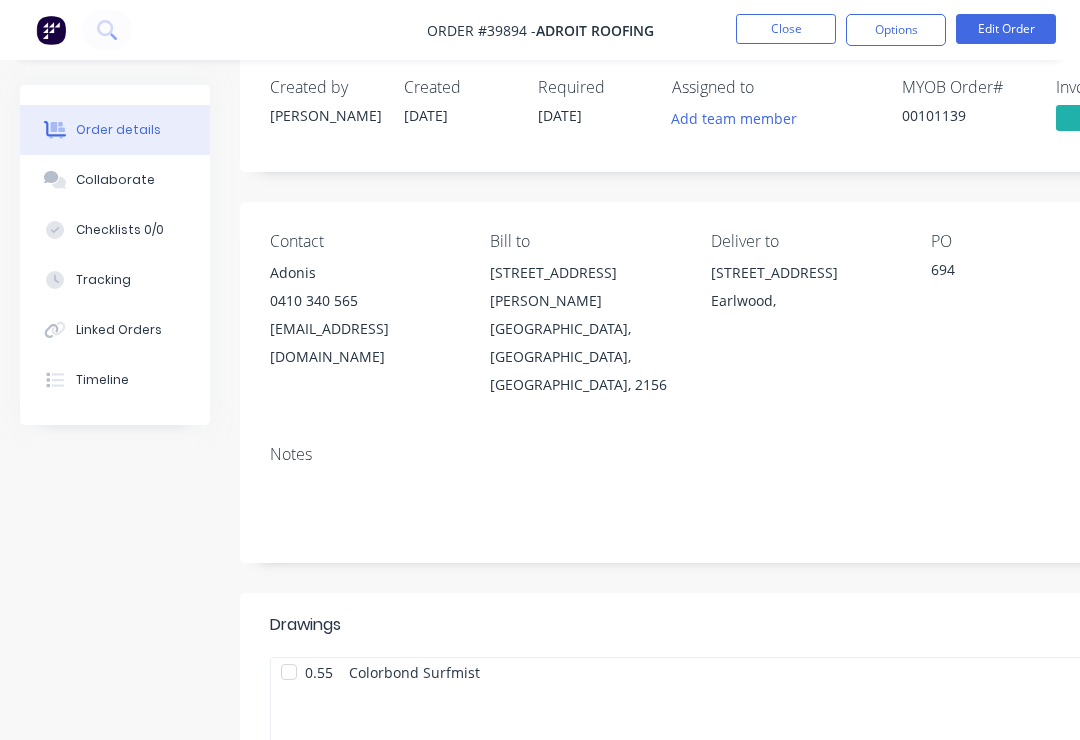 click on "Collaborate" at bounding box center [115, 180] 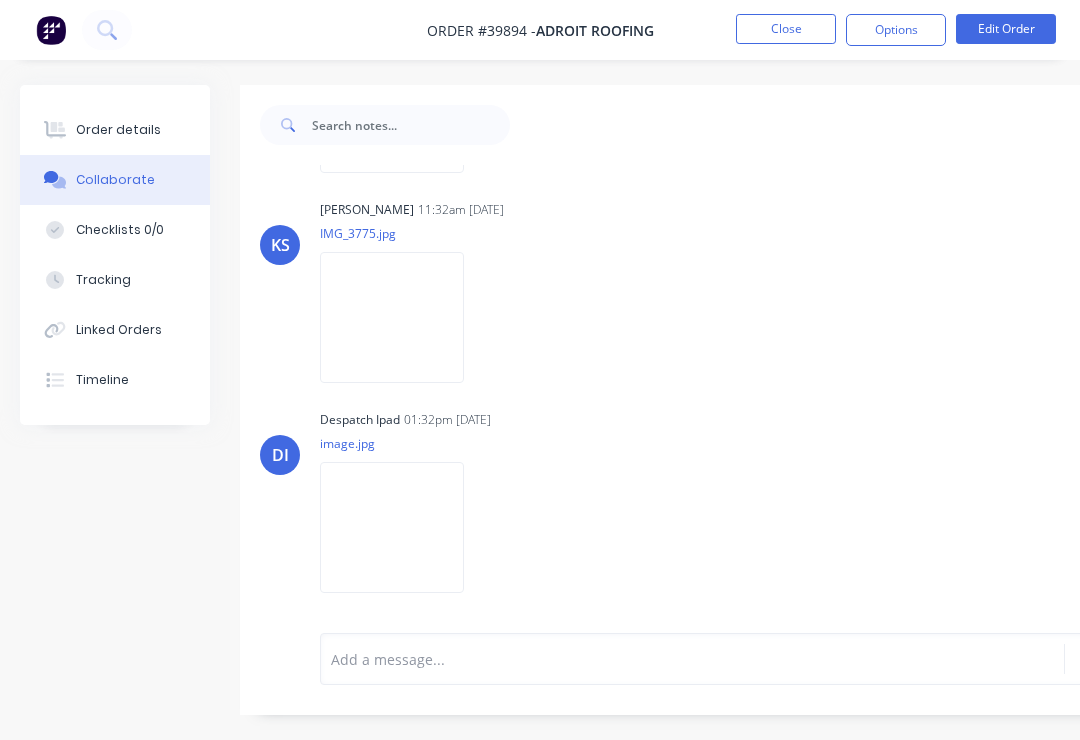 scroll, scrollTop: 429, scrollLeft: 0, axis: vertical 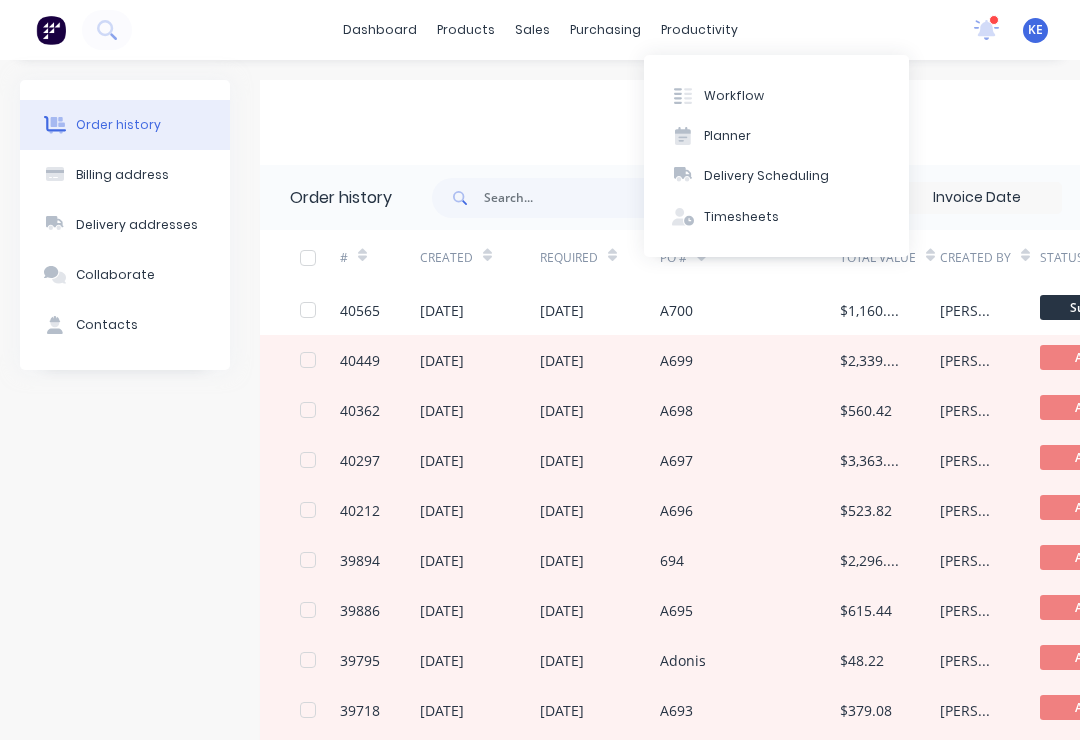 click on "Workflow" at bounding box center (776, 95) 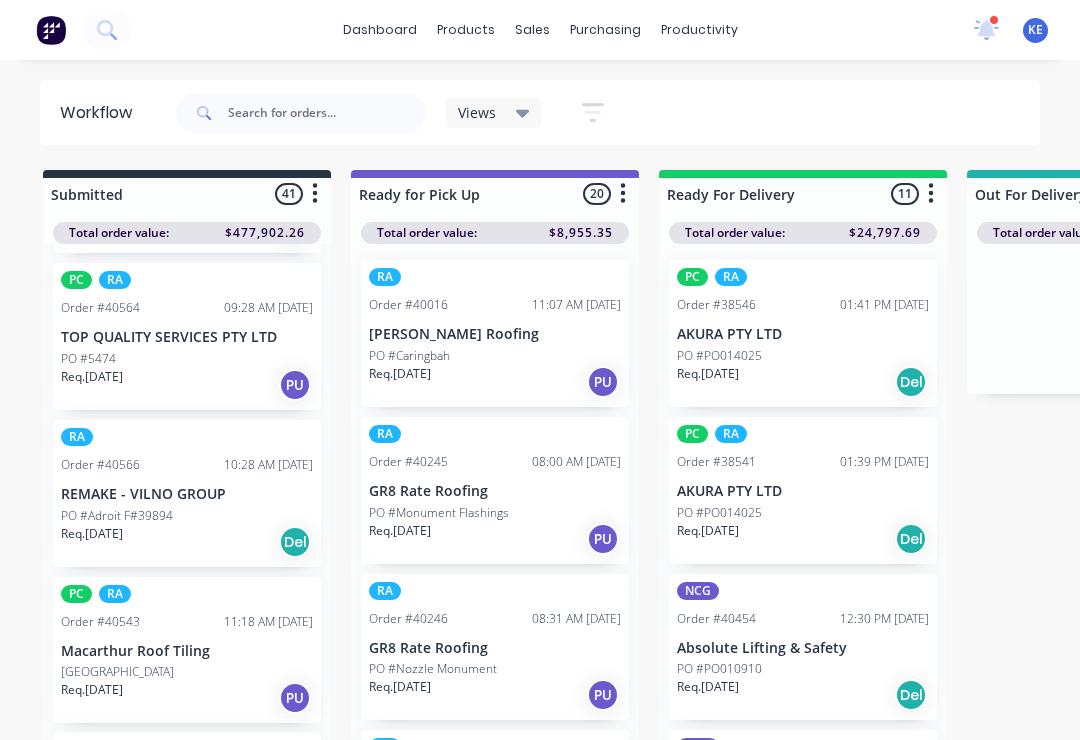 scroll, scrollTop: 2992, scrollLeft: 0, axis: vertical 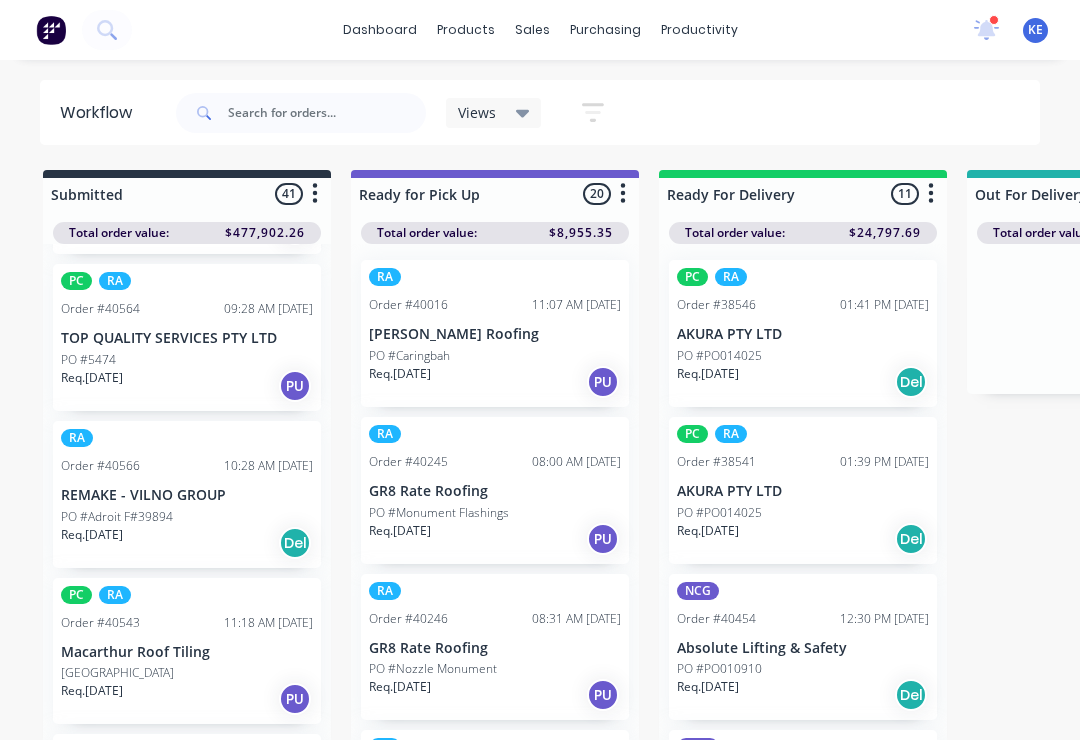 click on "REMAKE - VILNO GROUP" at bounding box center [187, 495] 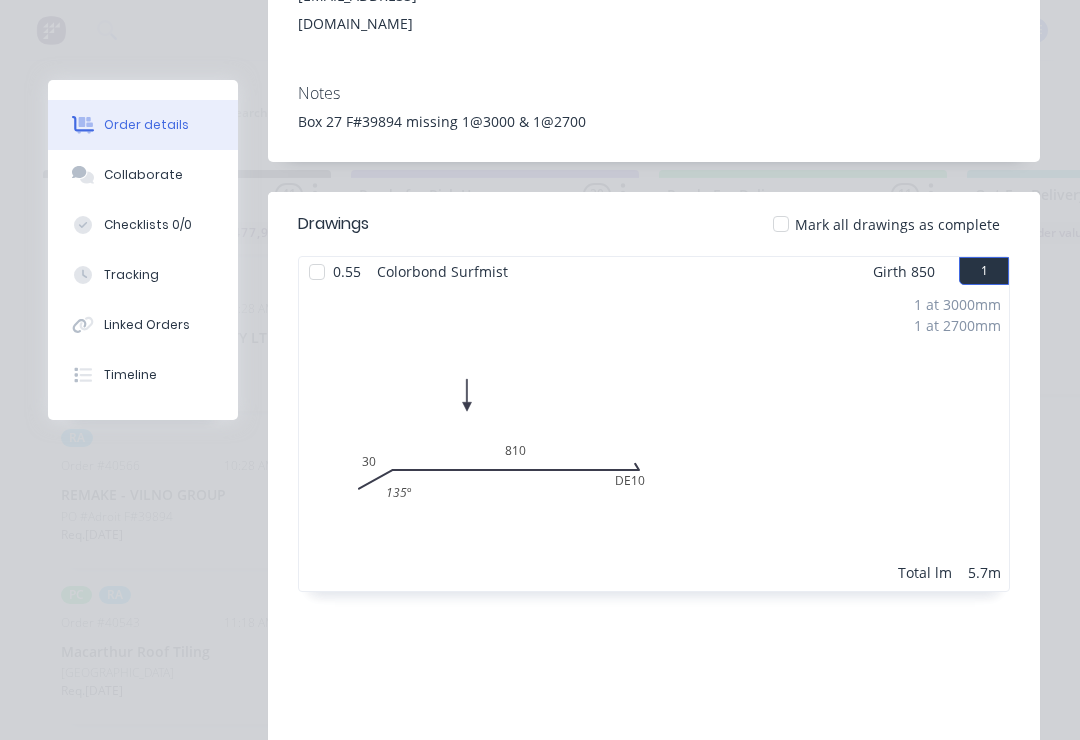 scroll, scrollTop: 414, scrollLeft: 0, axis: vertical 